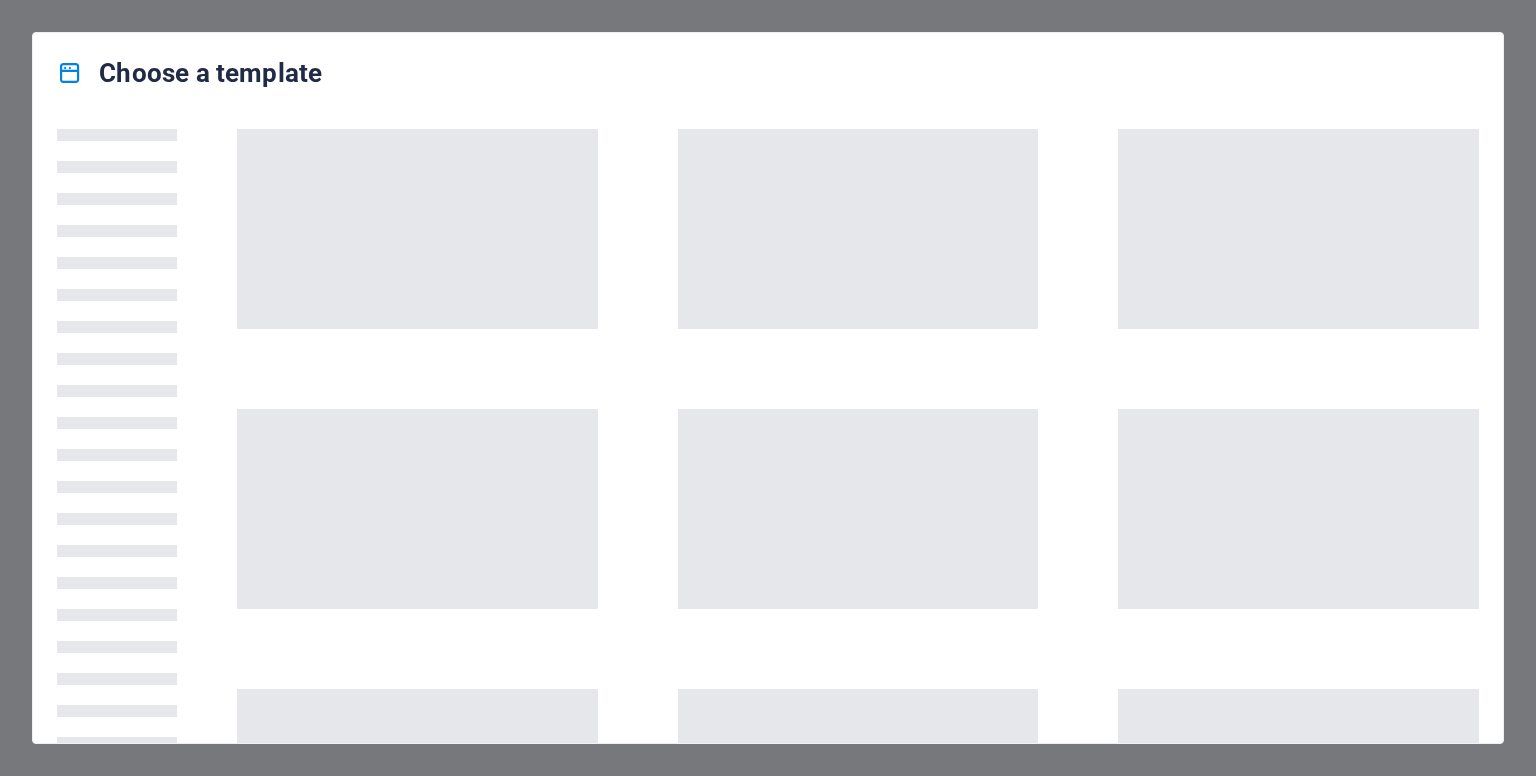 scroll, scrollTop: 0, scrollLeft: 0, axis: both 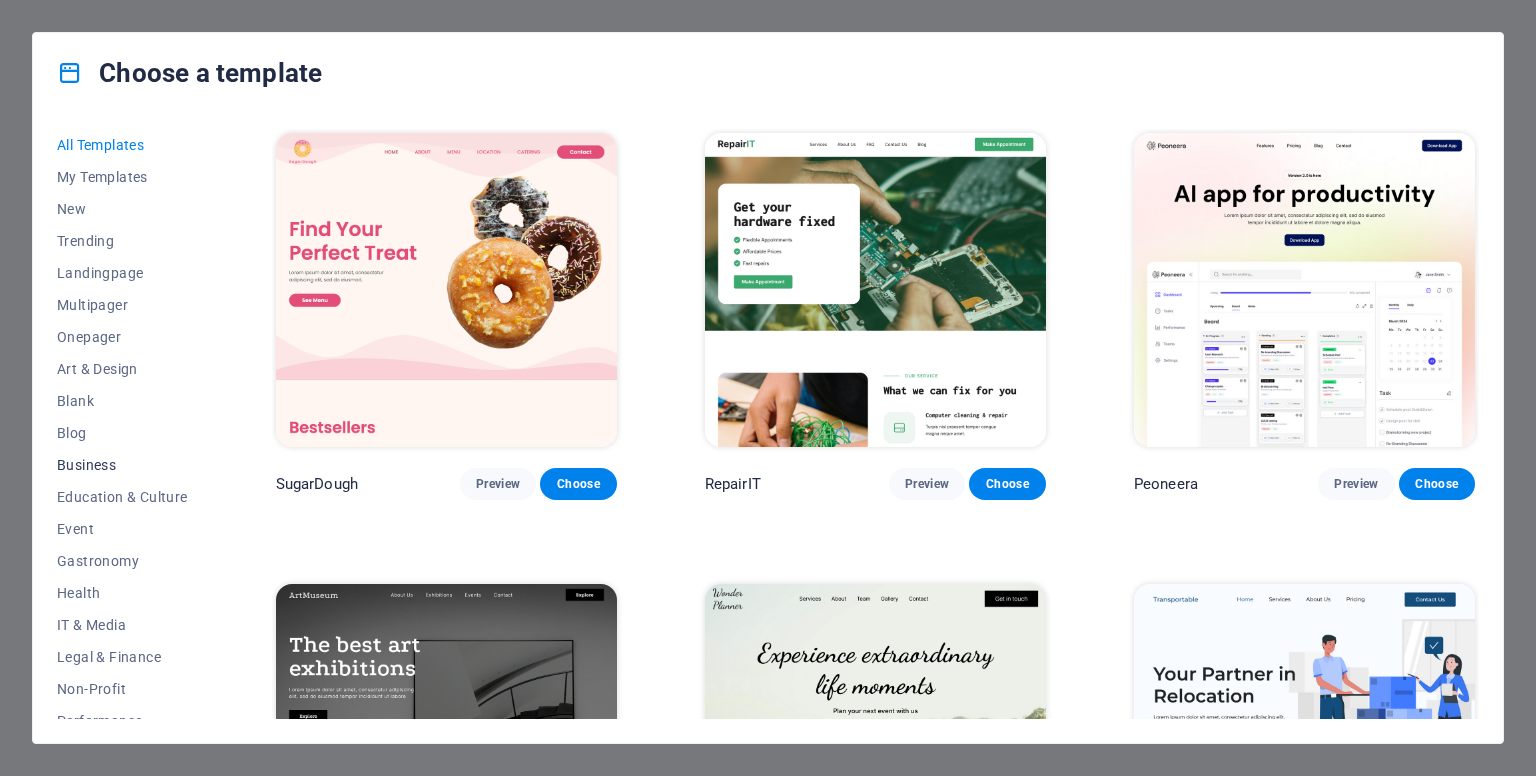 click on "Business" at bounding box center [122, 465] 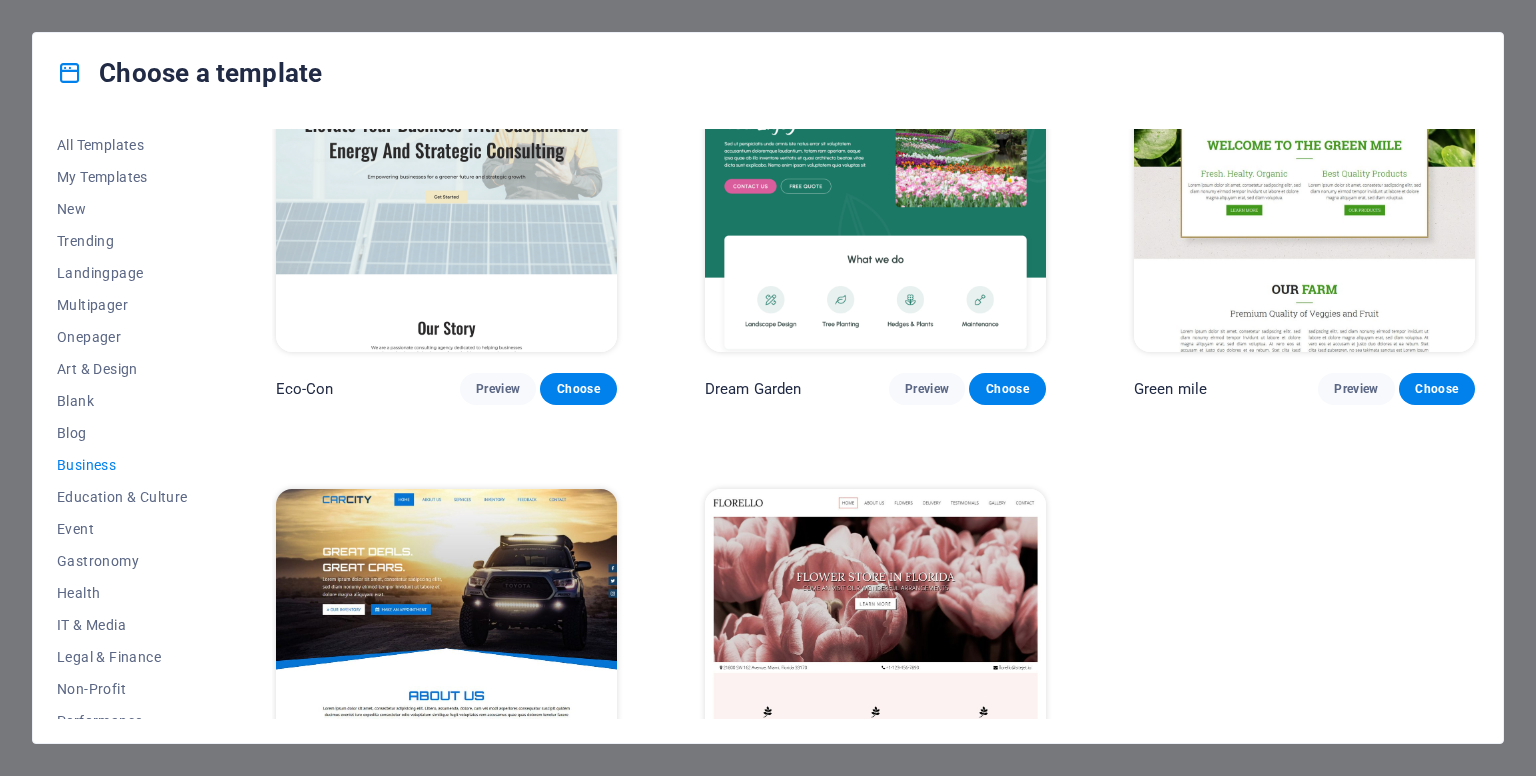 scroll, scrollTop: 0, scrollLeft: 0, axis: both 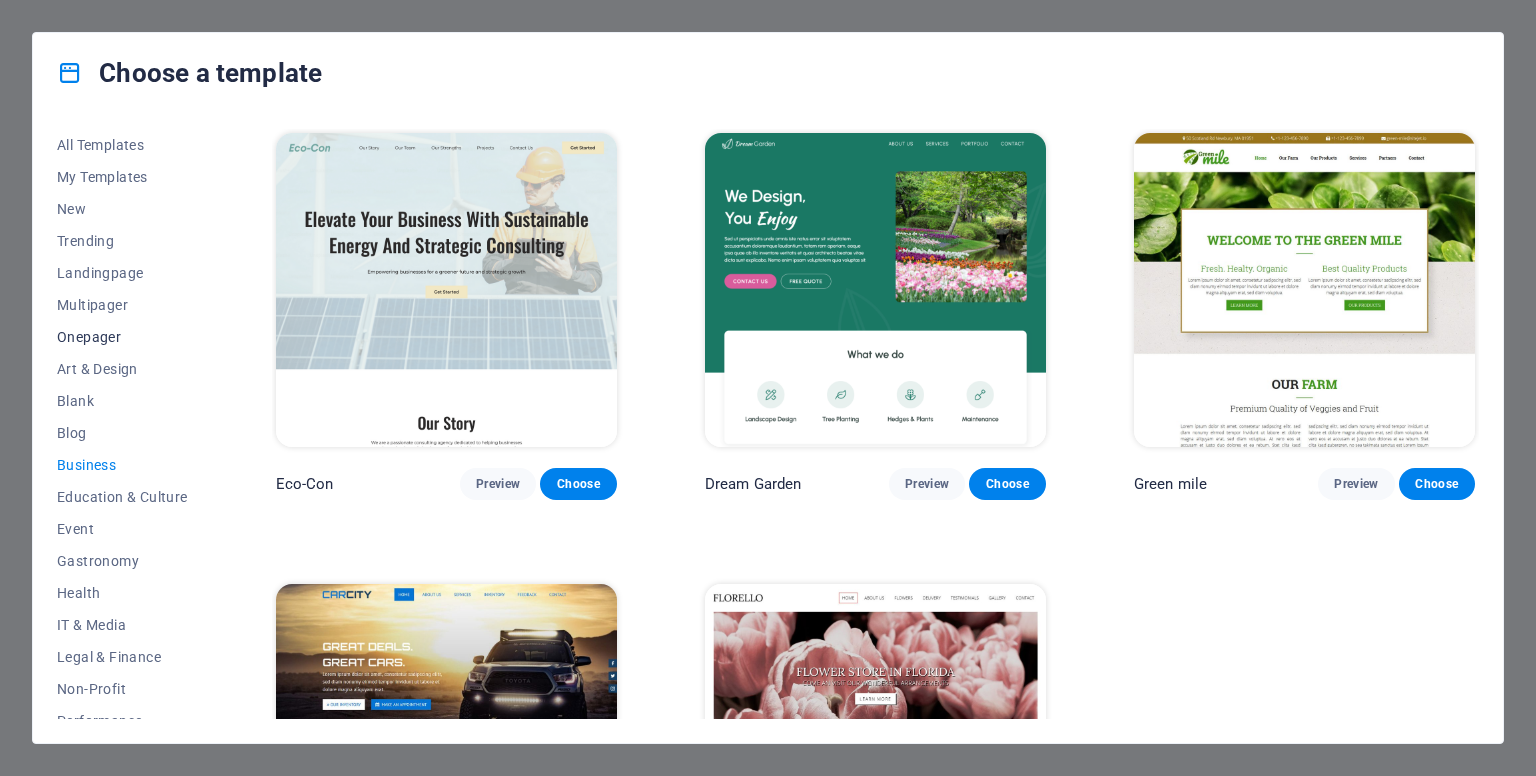 click on "Onepager" at bounding box center (122, 337) 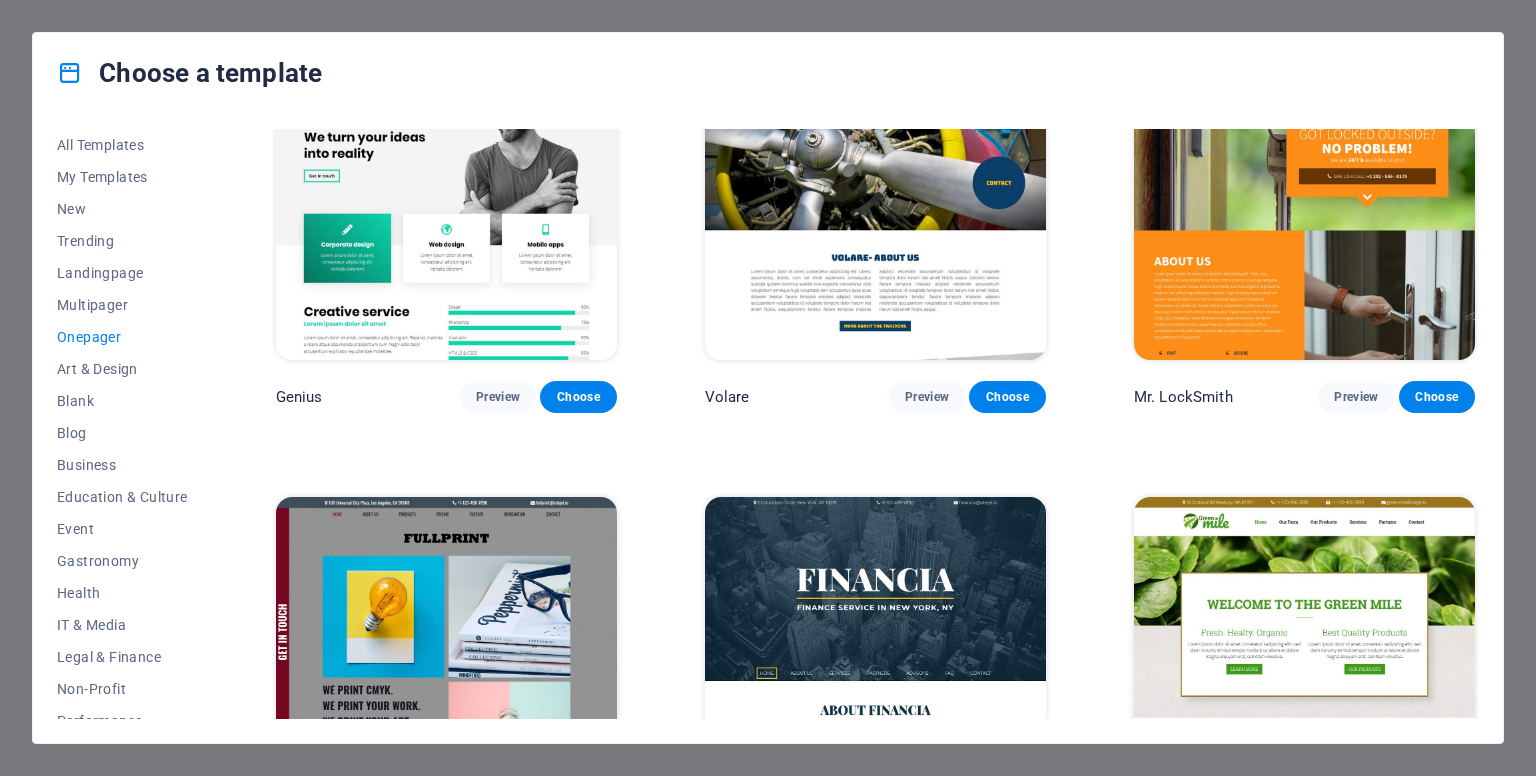 scroll, scrollTop: 4500, scrollLeft: 0, axis: vertical 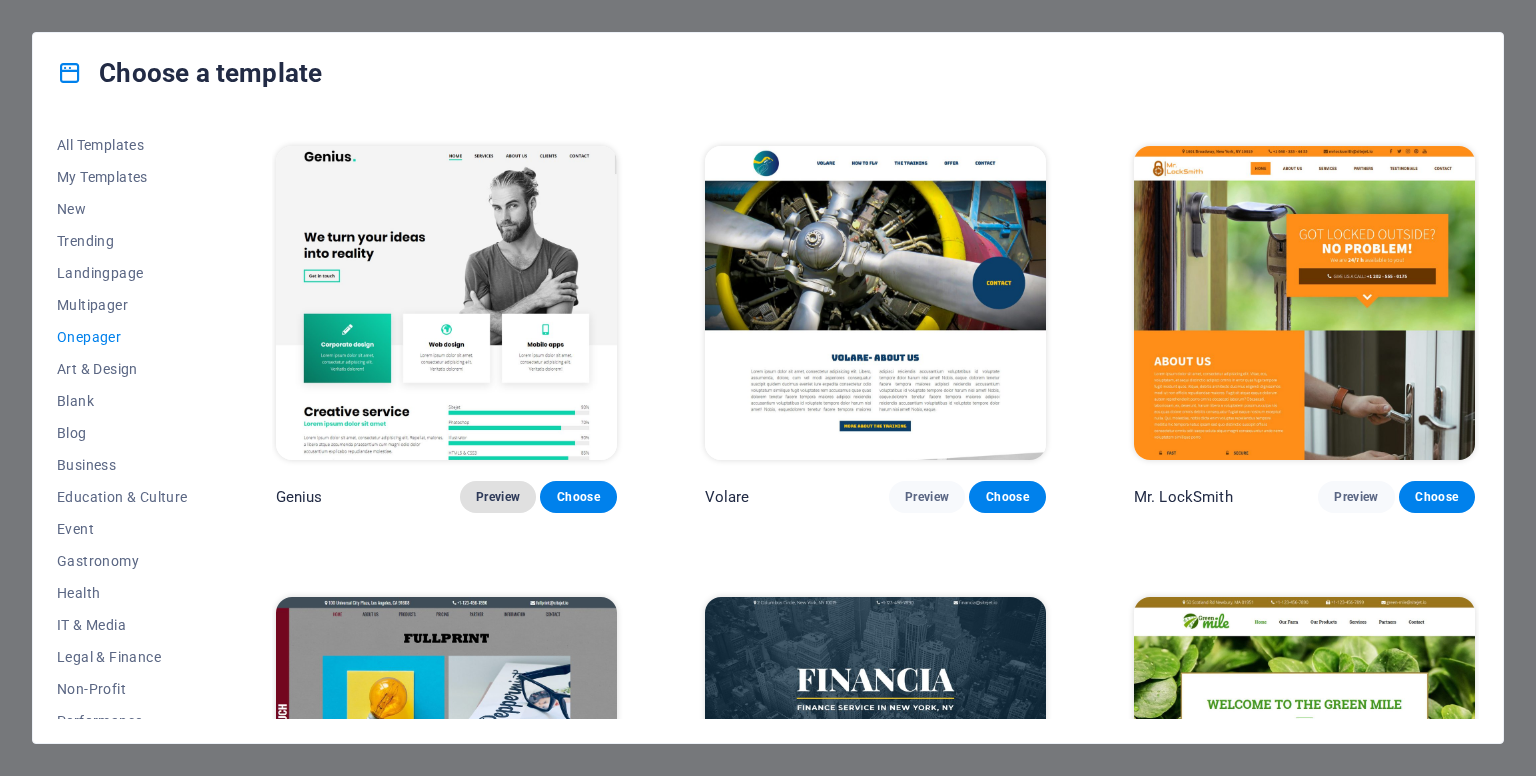 click on "Preview" at bounding box center [498, 497] 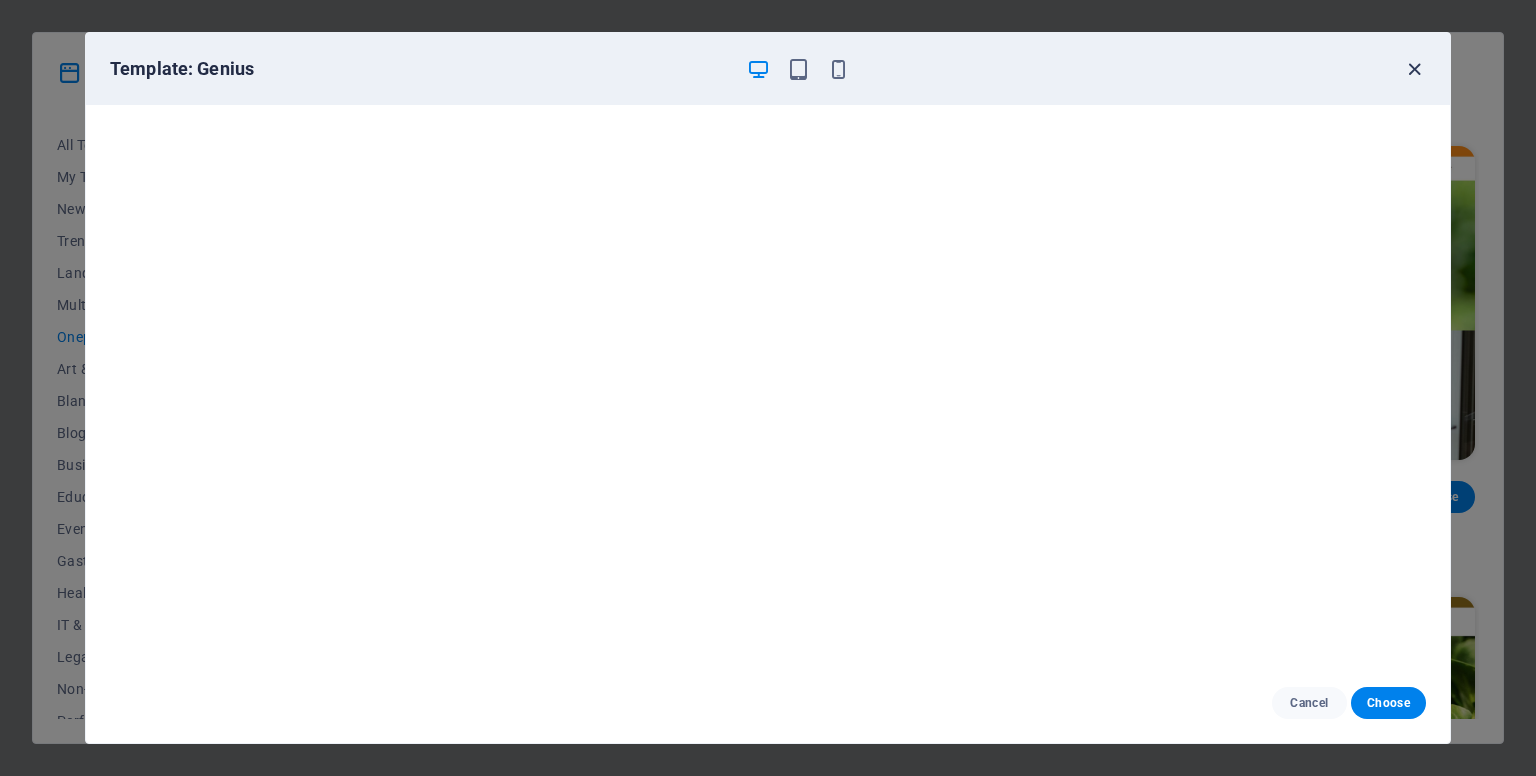 click at bounding box center (1414, 69) 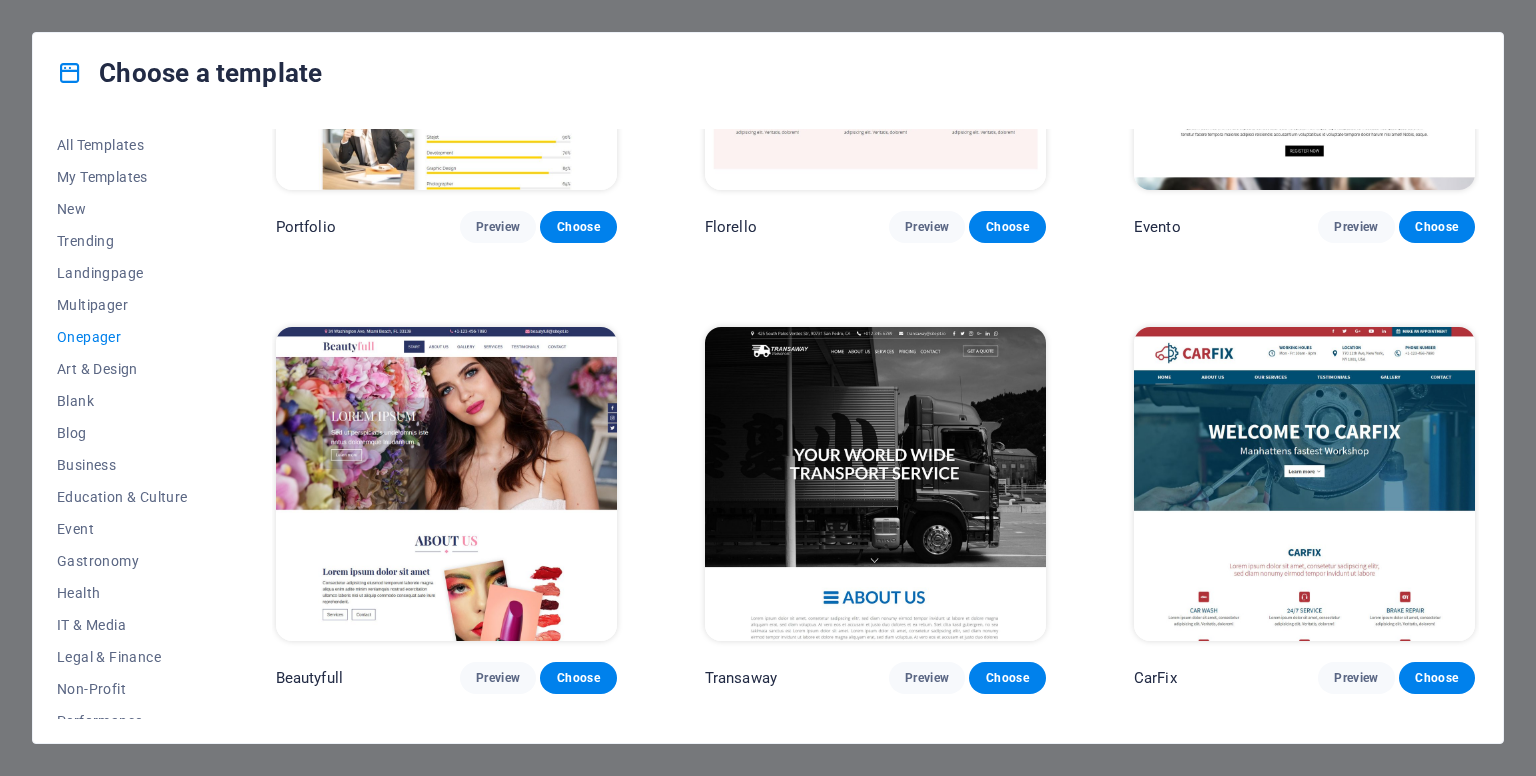 scroll, scrollTop: 8400, scrollLeft: 0, axis: vertical 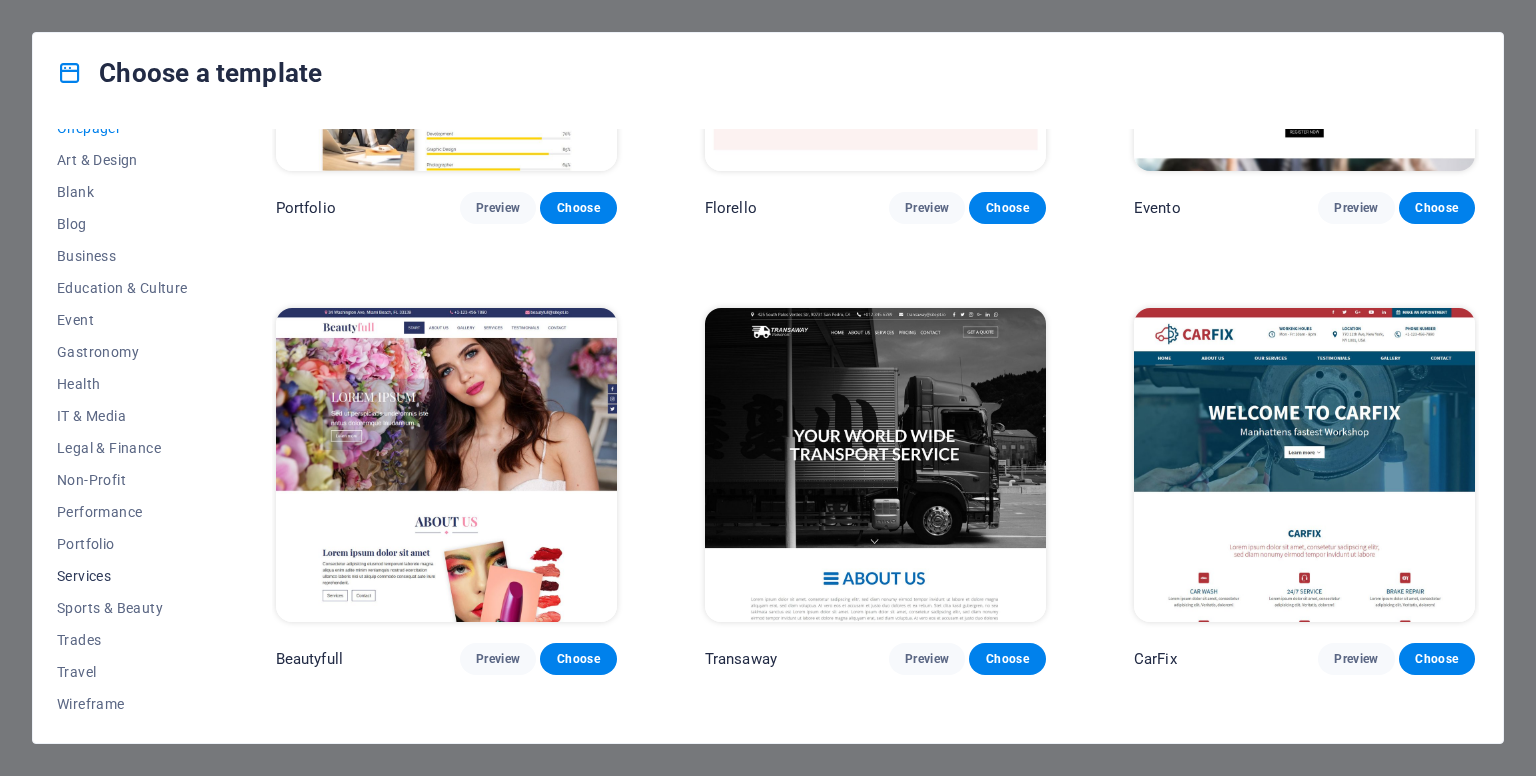 click on "Services" at bounding box center [122, 576] 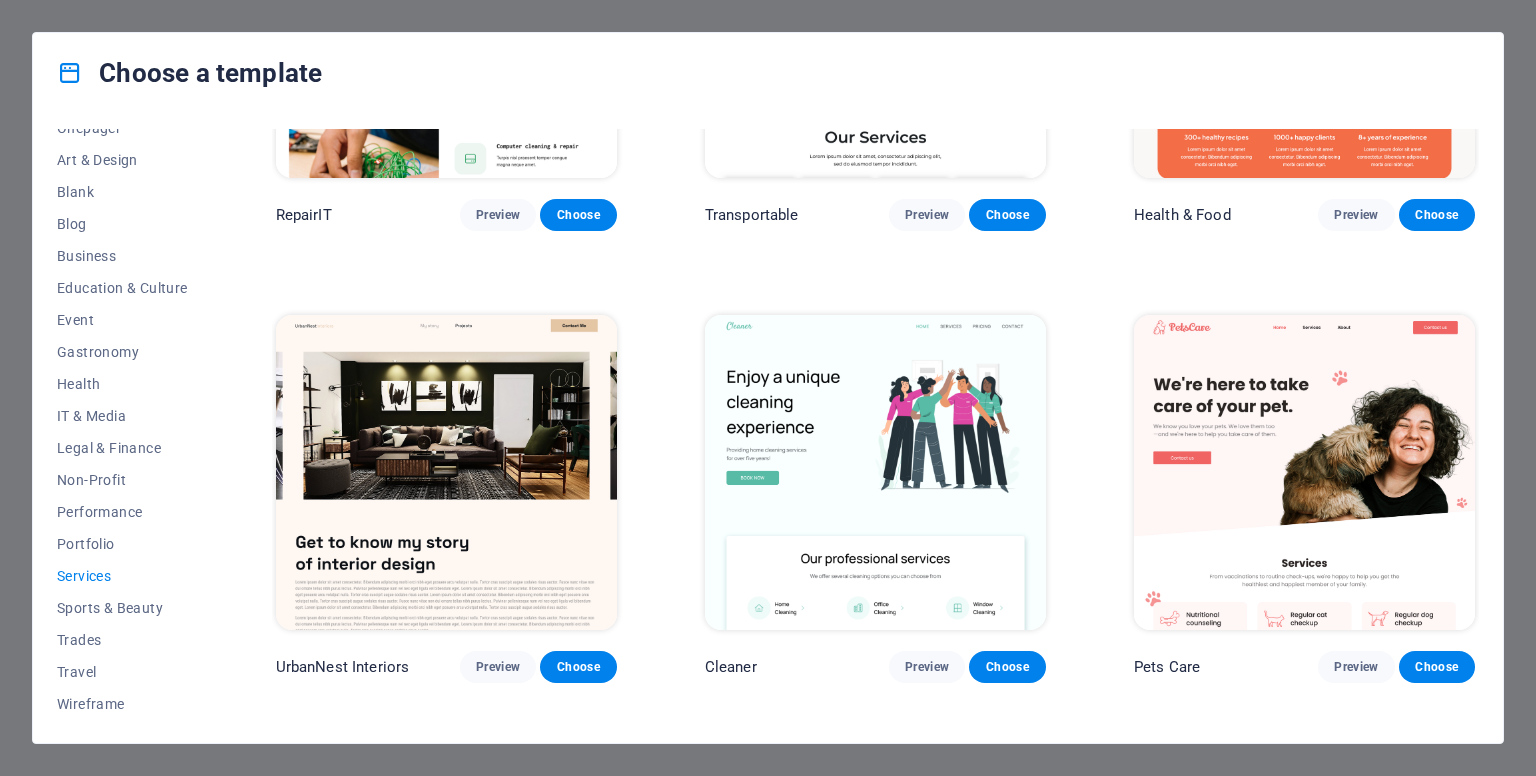 scroll, scrollTop: 0, scrollLeft: 0, axis: both 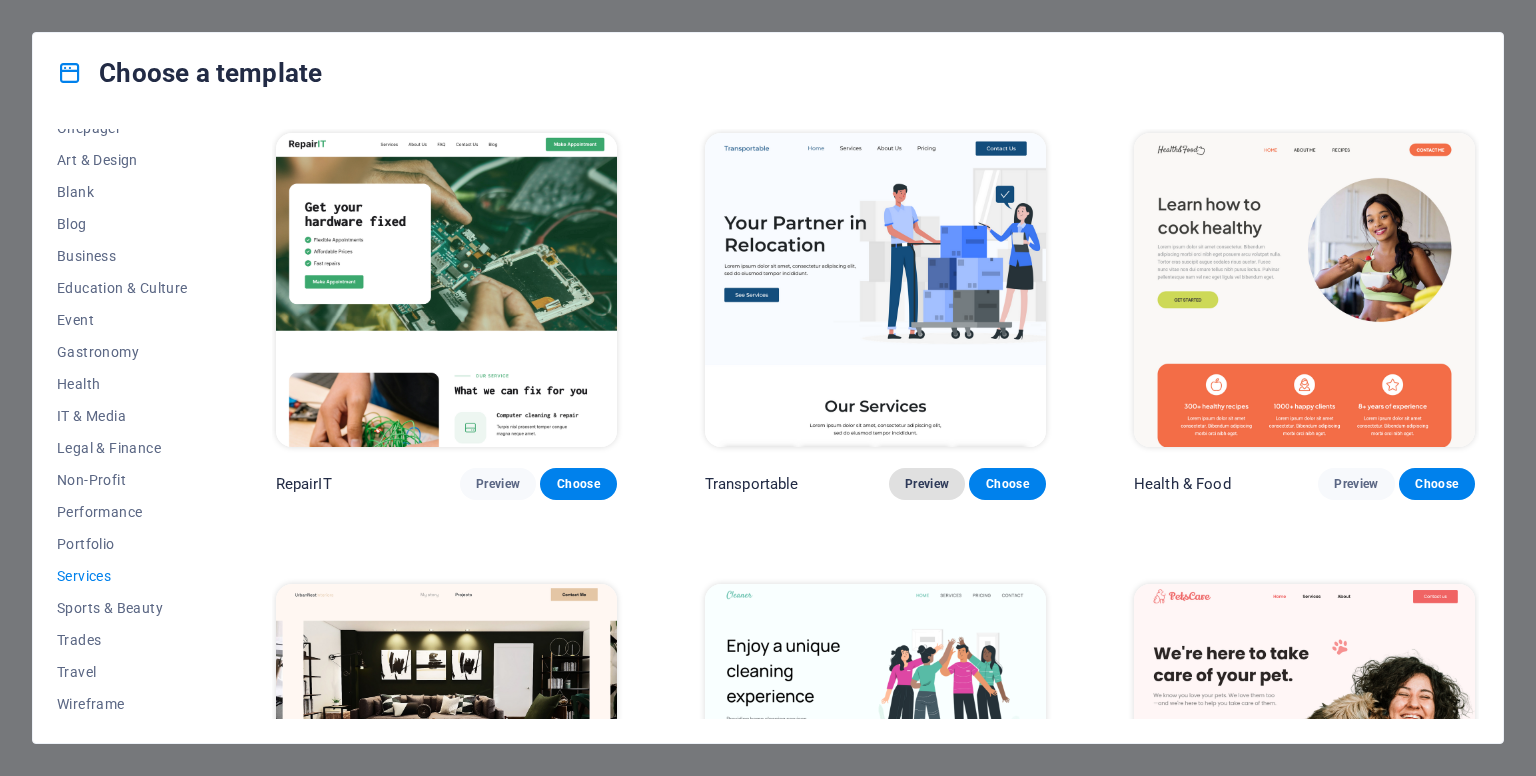 click on "Preview" at bounding box center (927, 484) 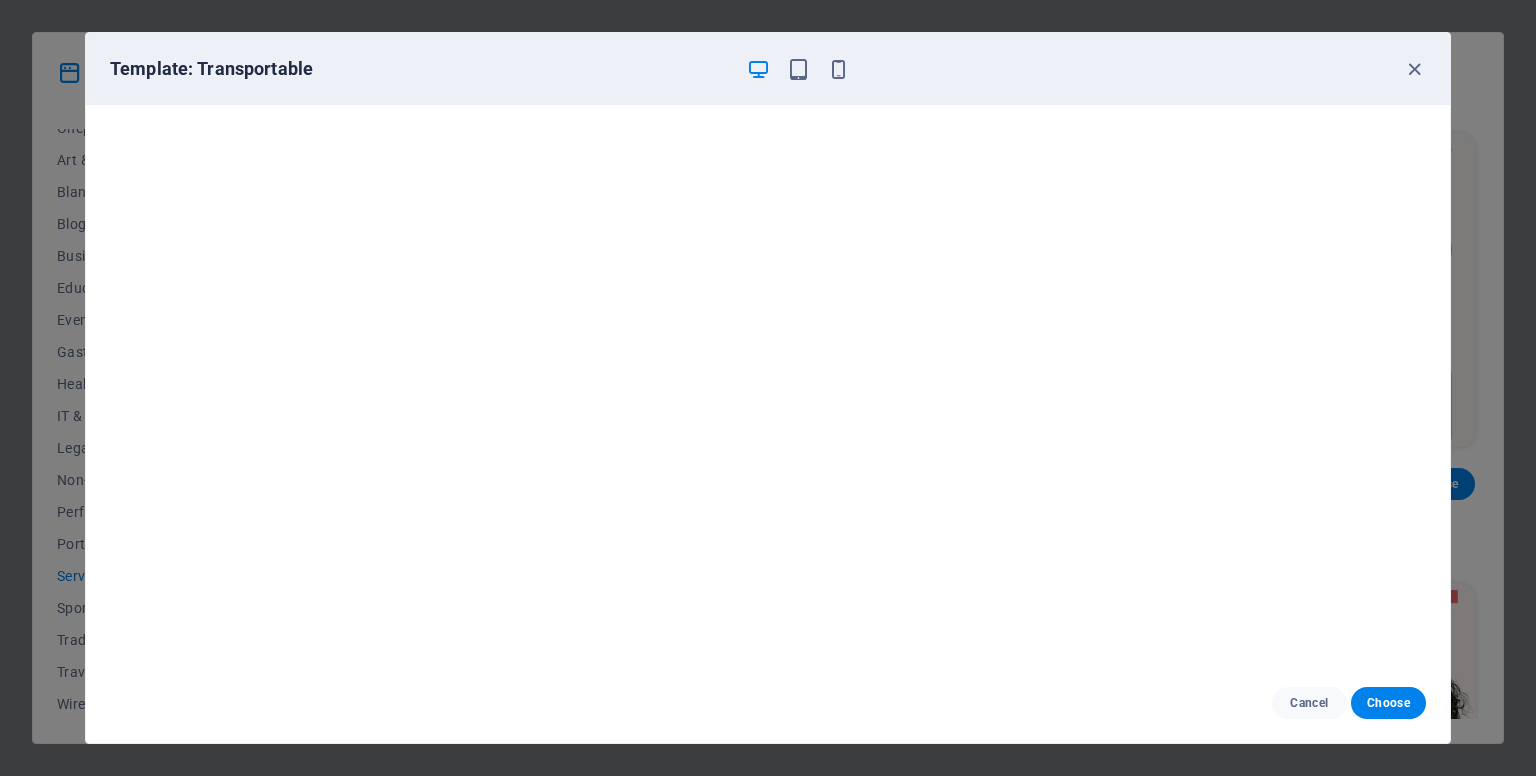 scroll, scrollTop: 0, scrollLeft: 0, axis: both 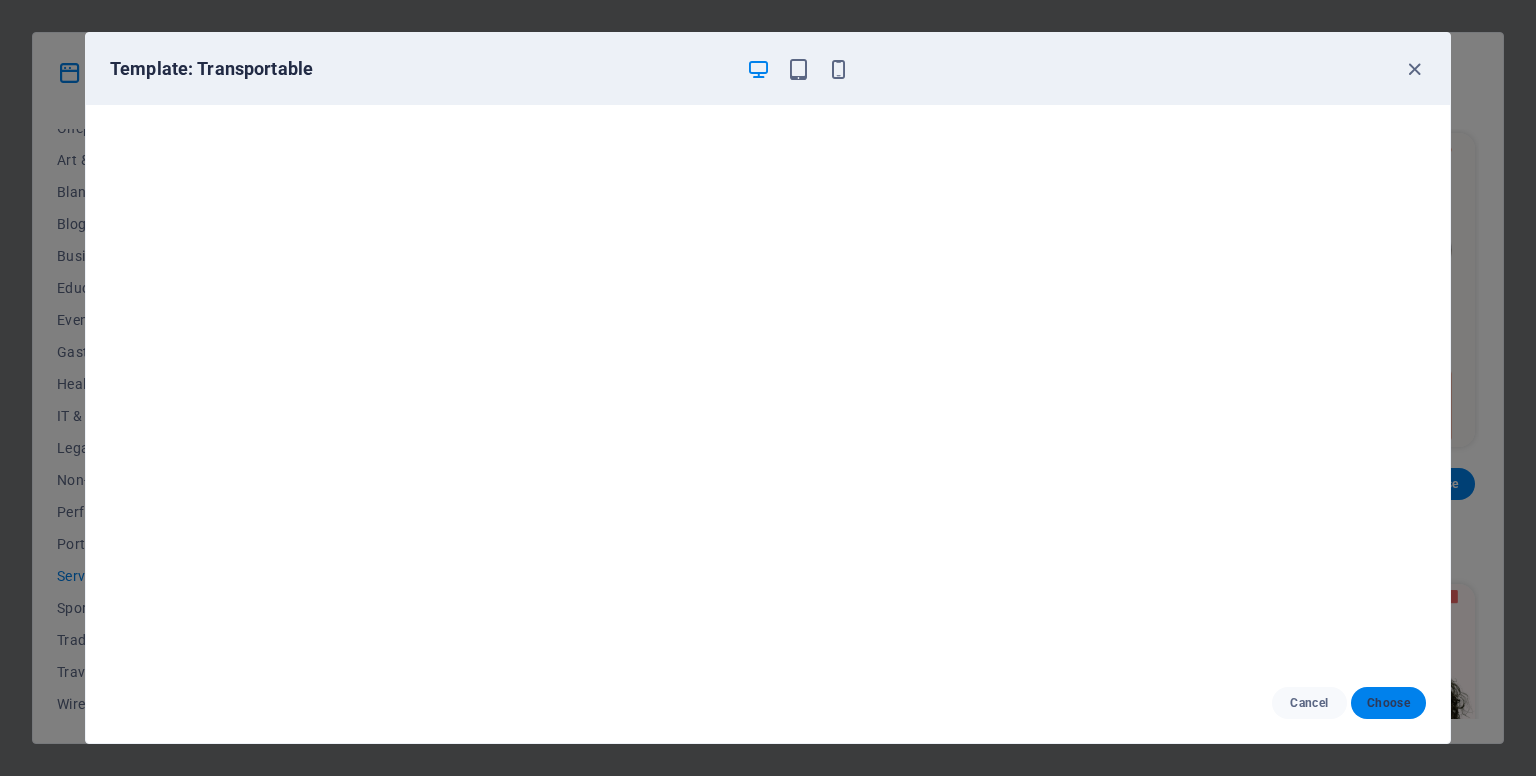 click on "Choose" at bounding box center [1388, 703] 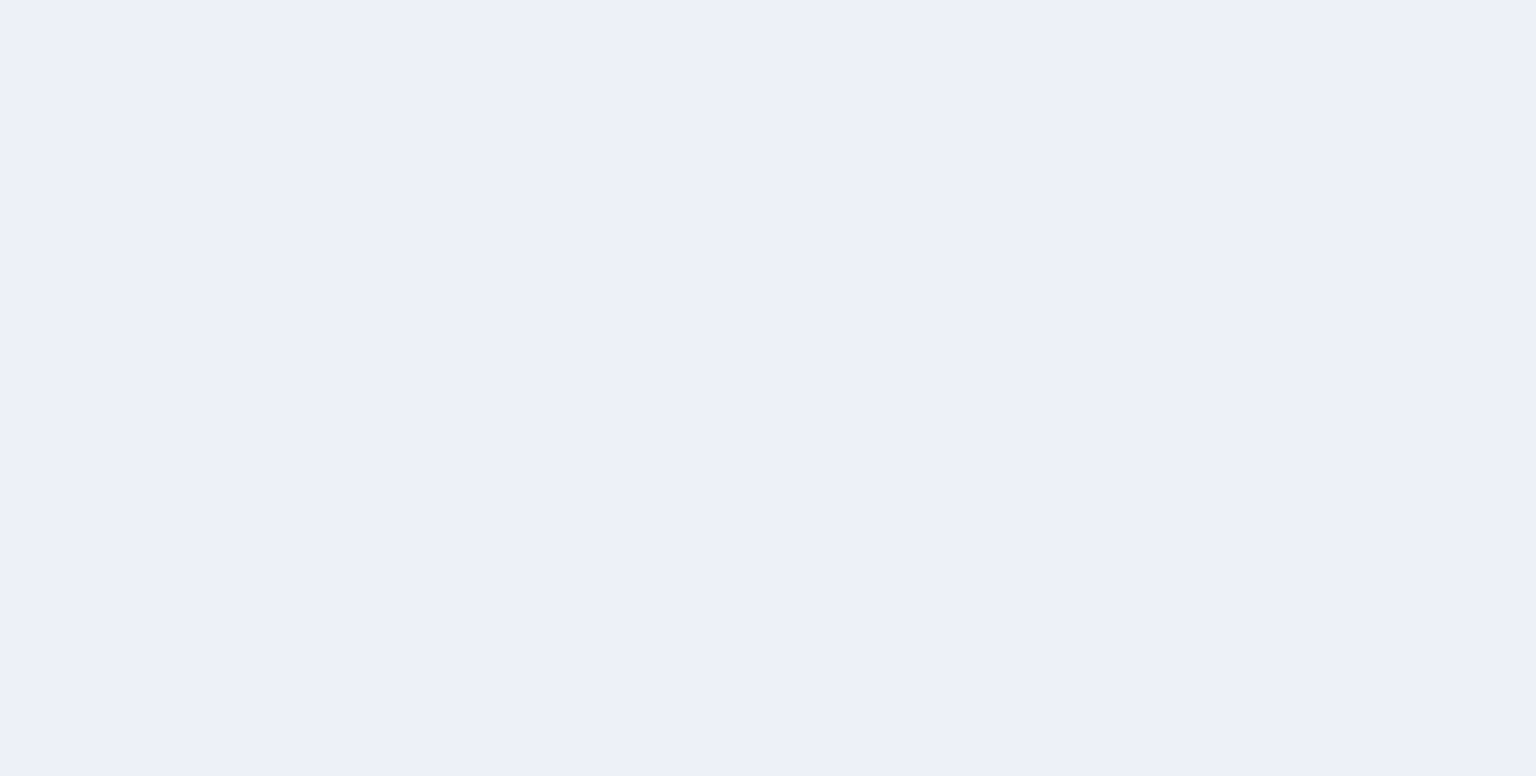 scroll, scrollTop: 0, scrollLeft: 0, axis: both 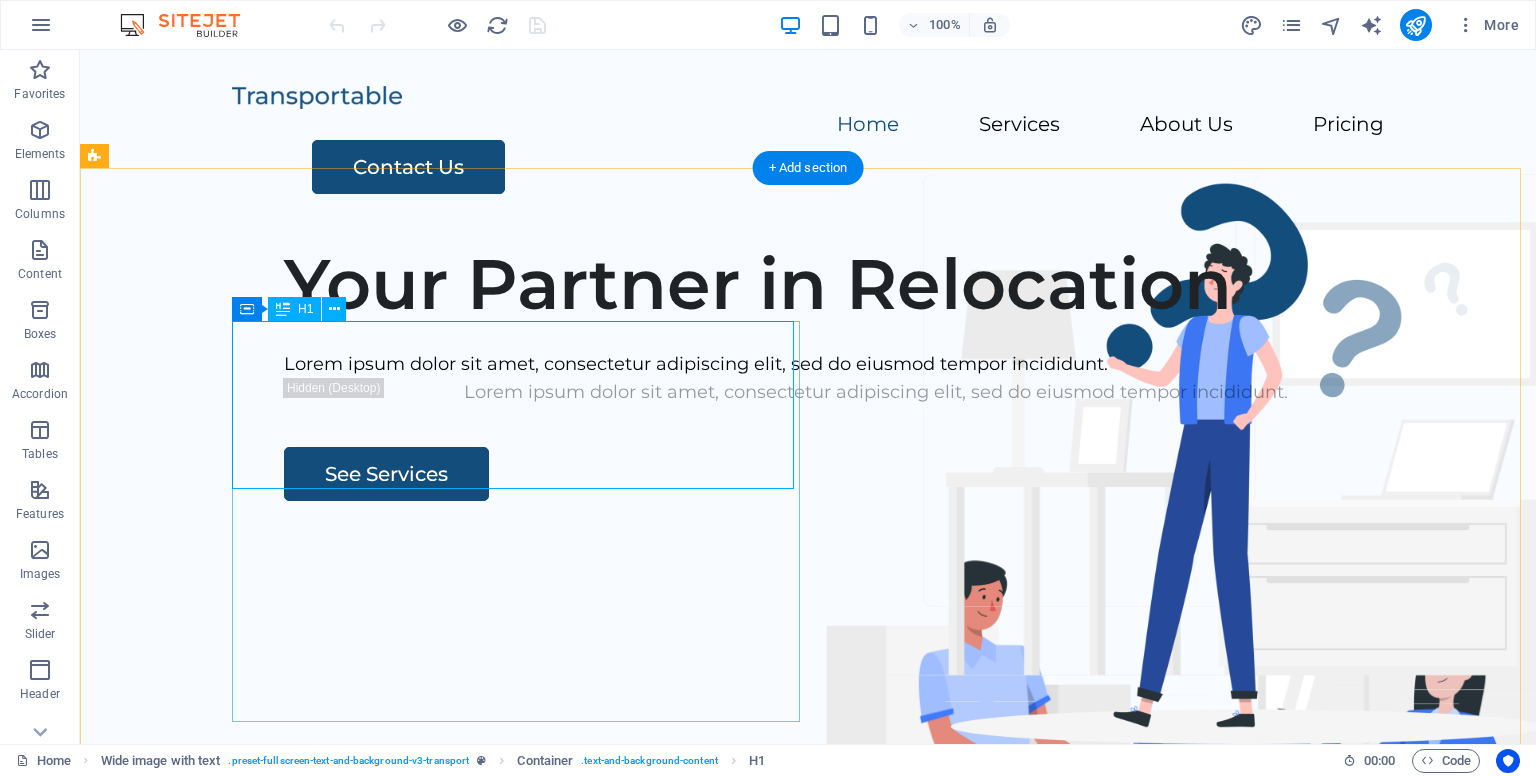 click on "Your Partner in Relocation" at bounding box center (876, 284) 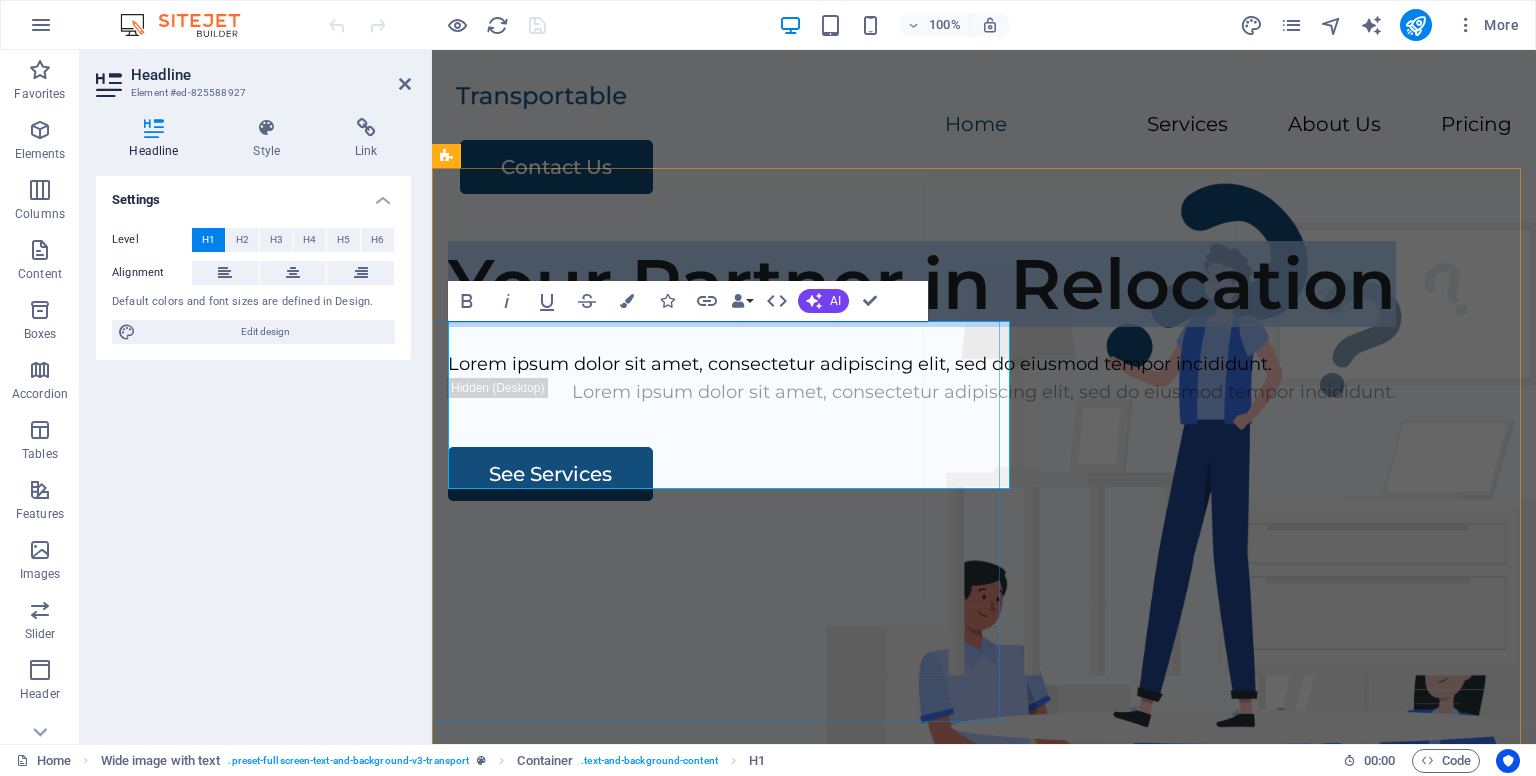 type 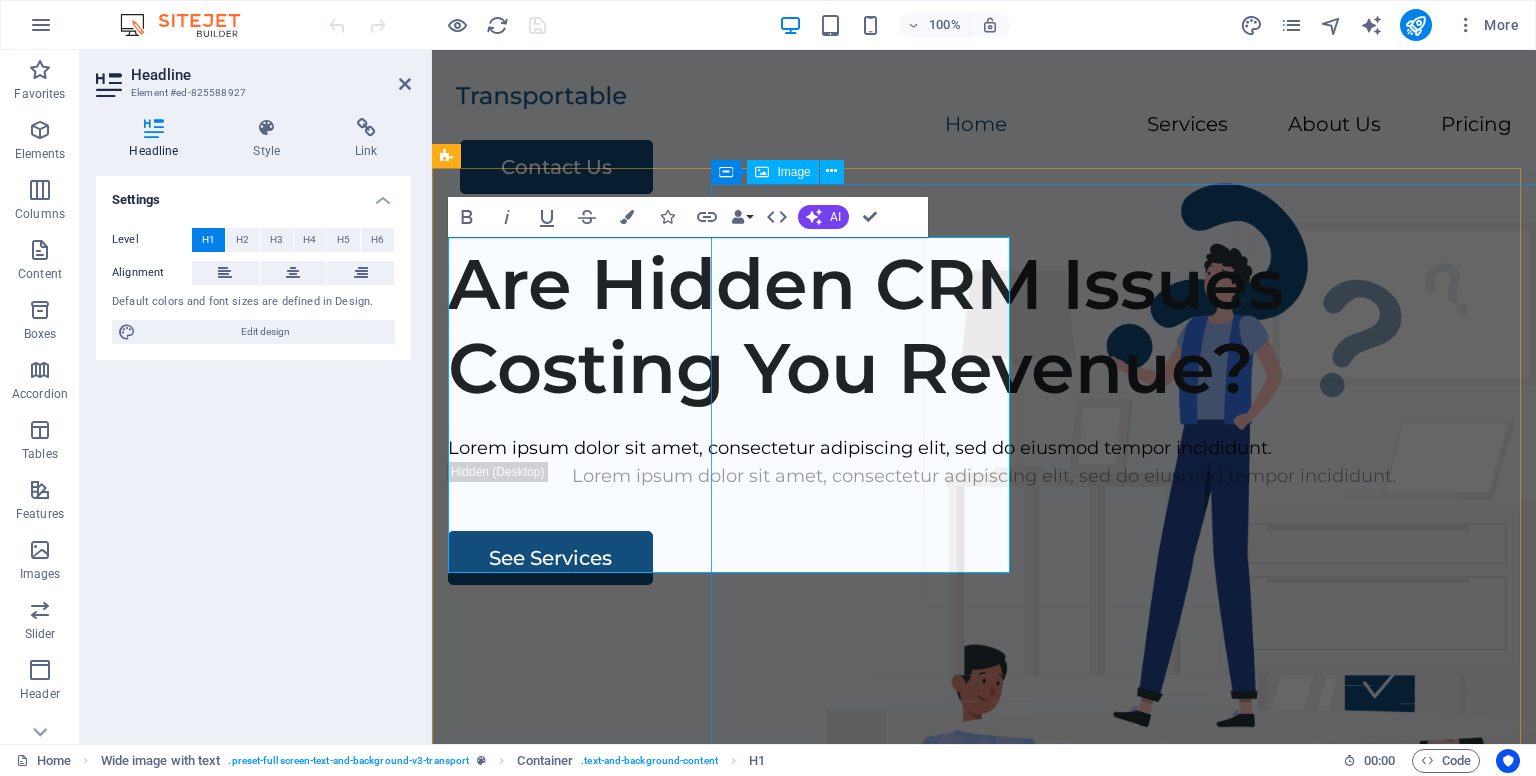click at bounding box center [1201, 920] 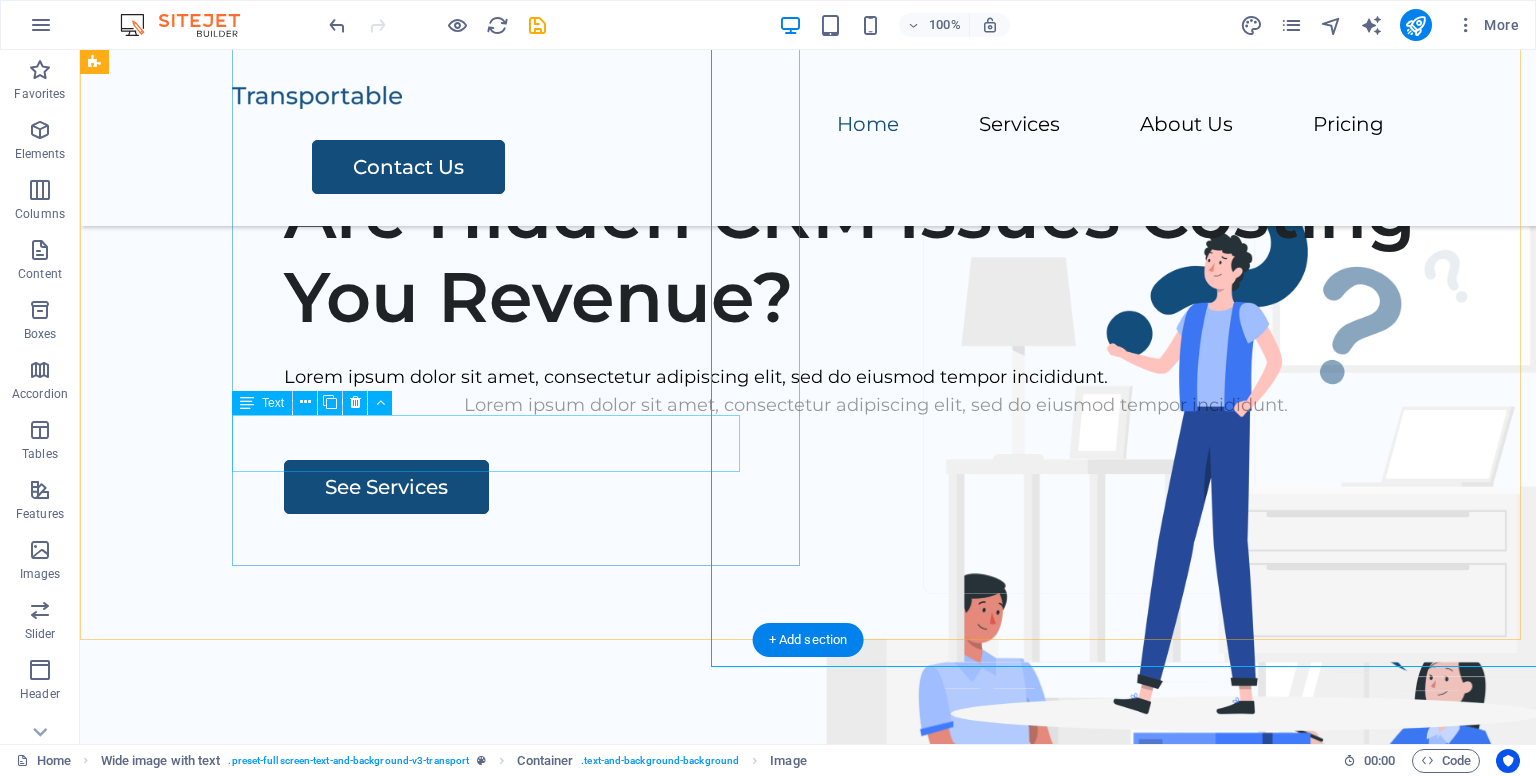 scroll, scrollTop: 0, scrollLeft: 0, axis: both 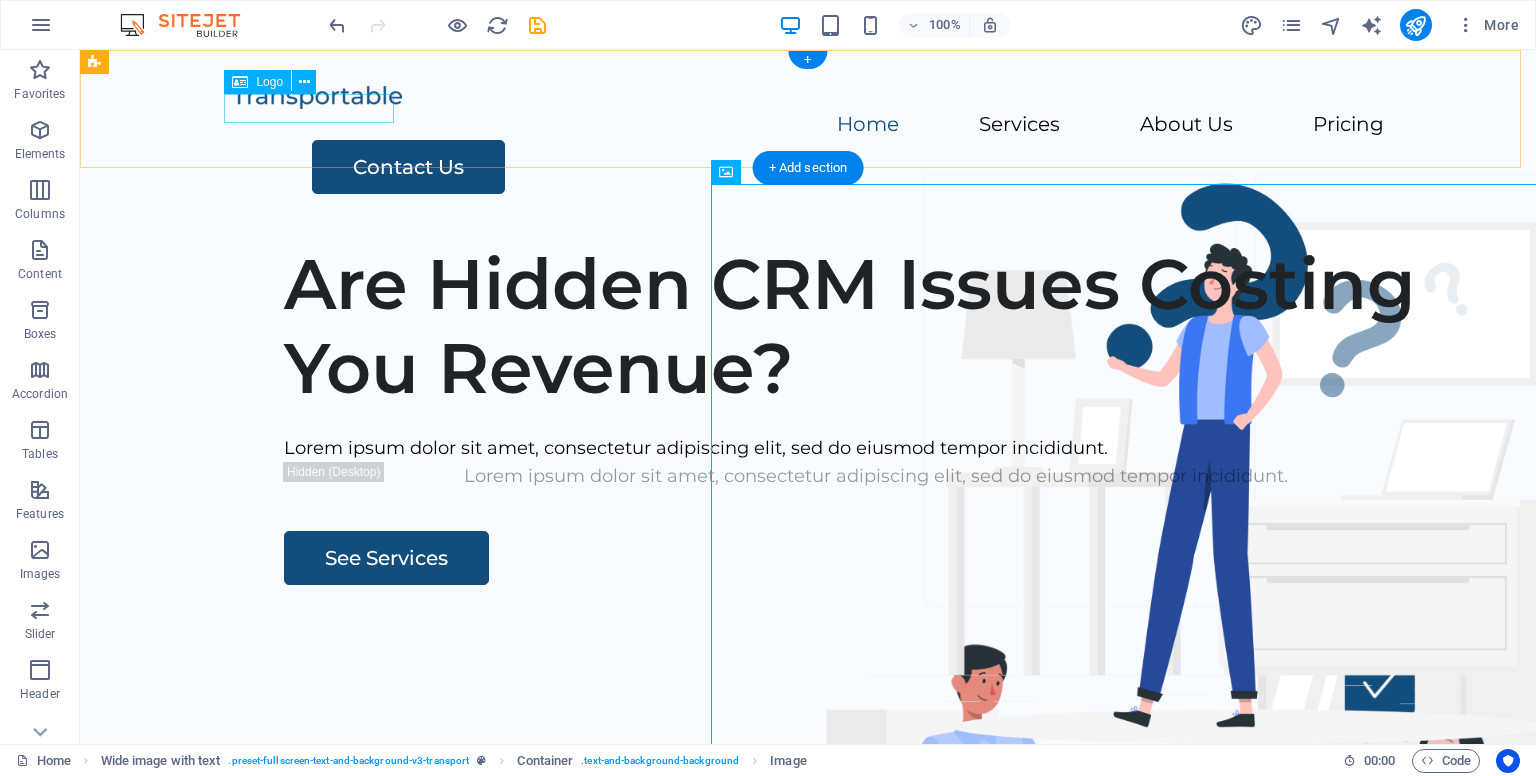 click at bounding box center (808, 96) 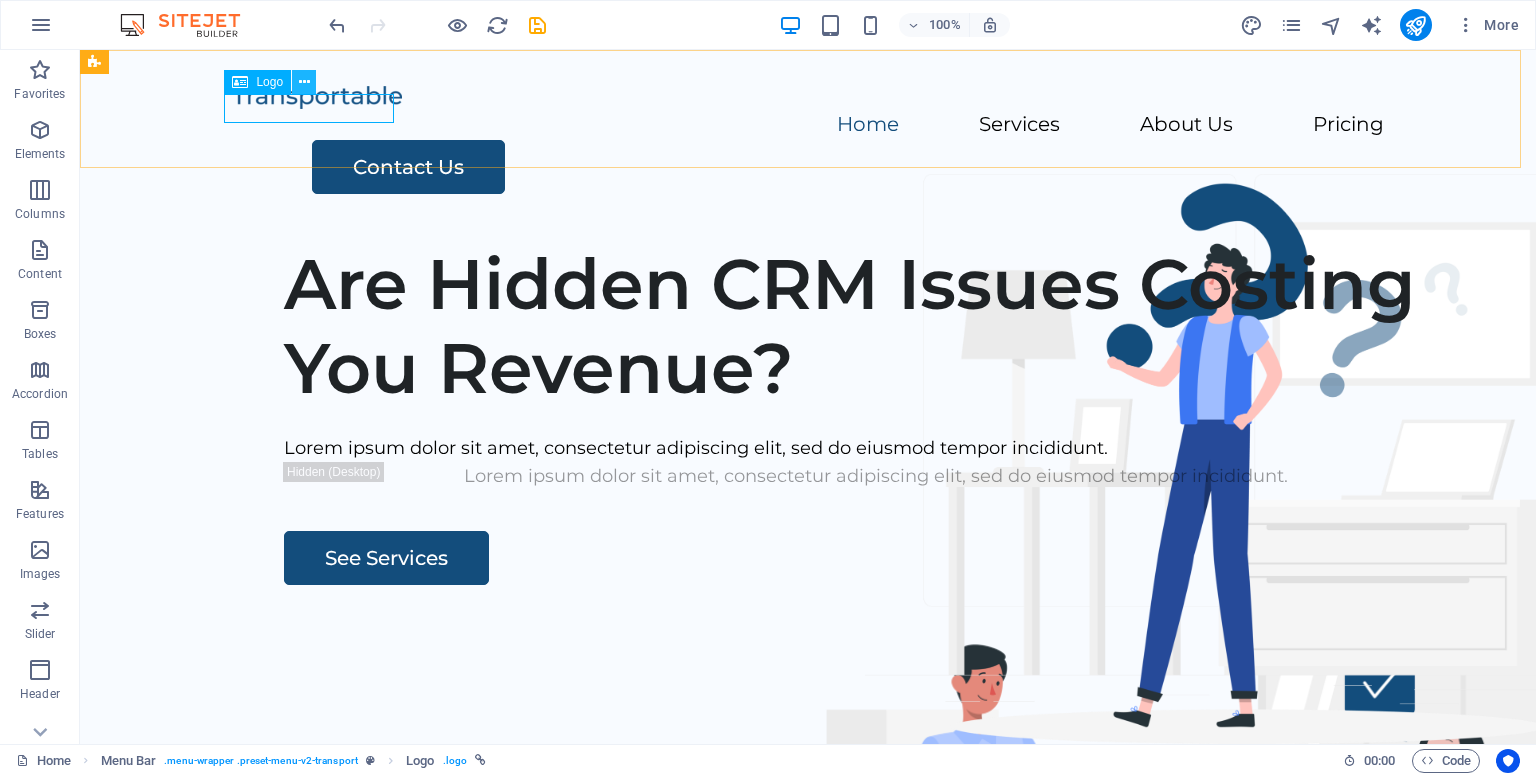 click at bounding box center [304, 82] 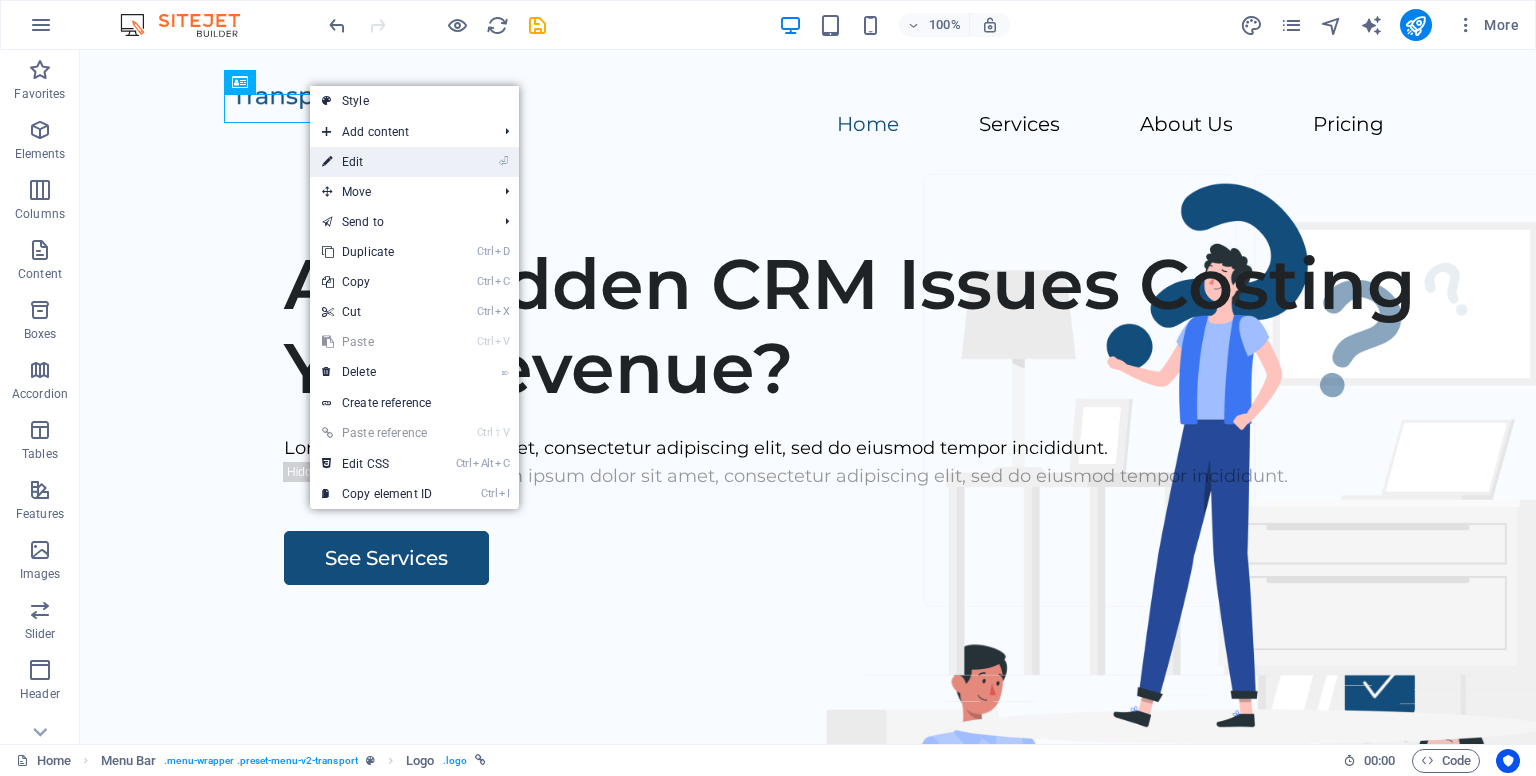 click on "⏎  Edit" at bounding box center (377, 162) 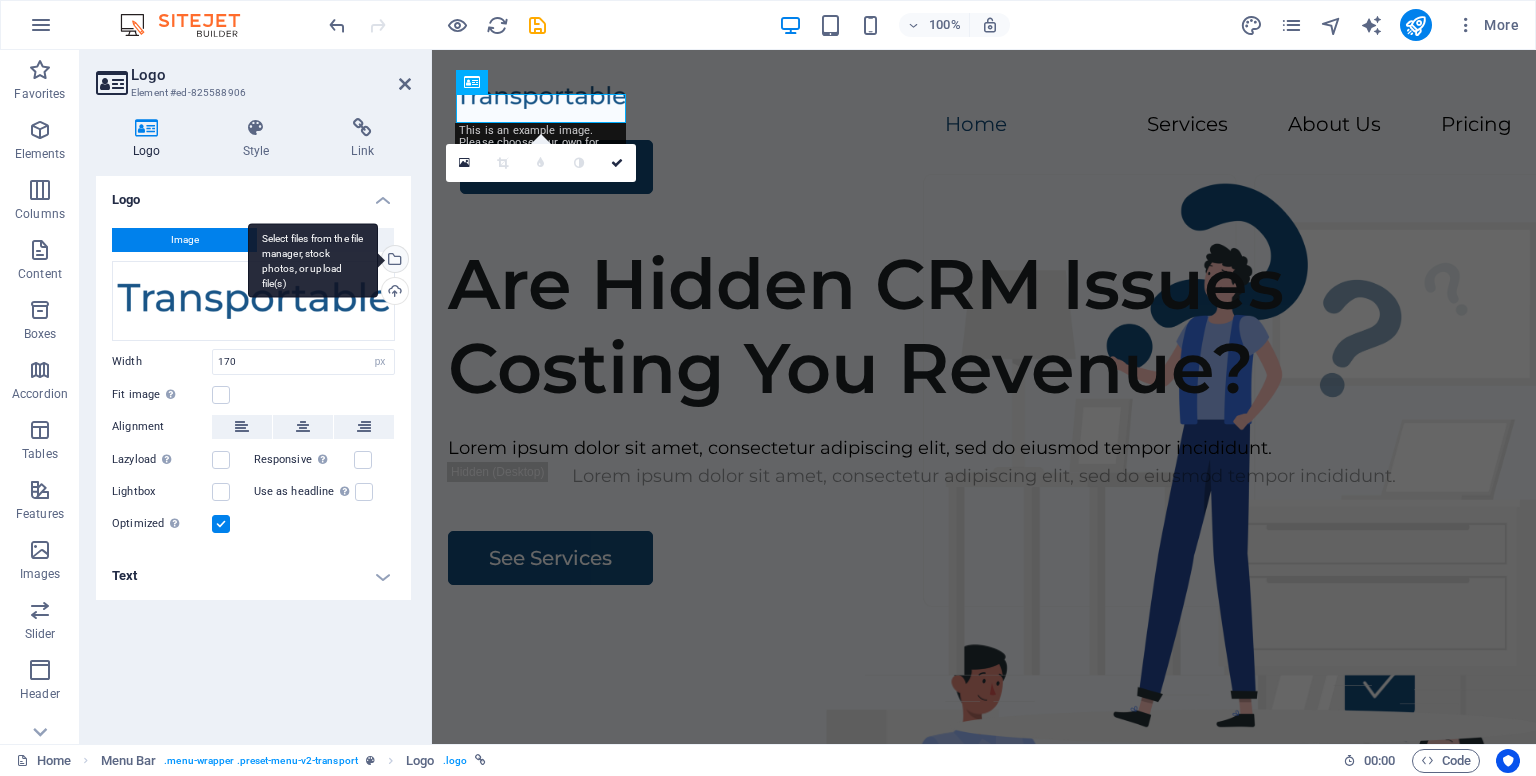 click on "Select files from the file manager, stock photos, or upload file(s)" at bounding box center (393, 261) 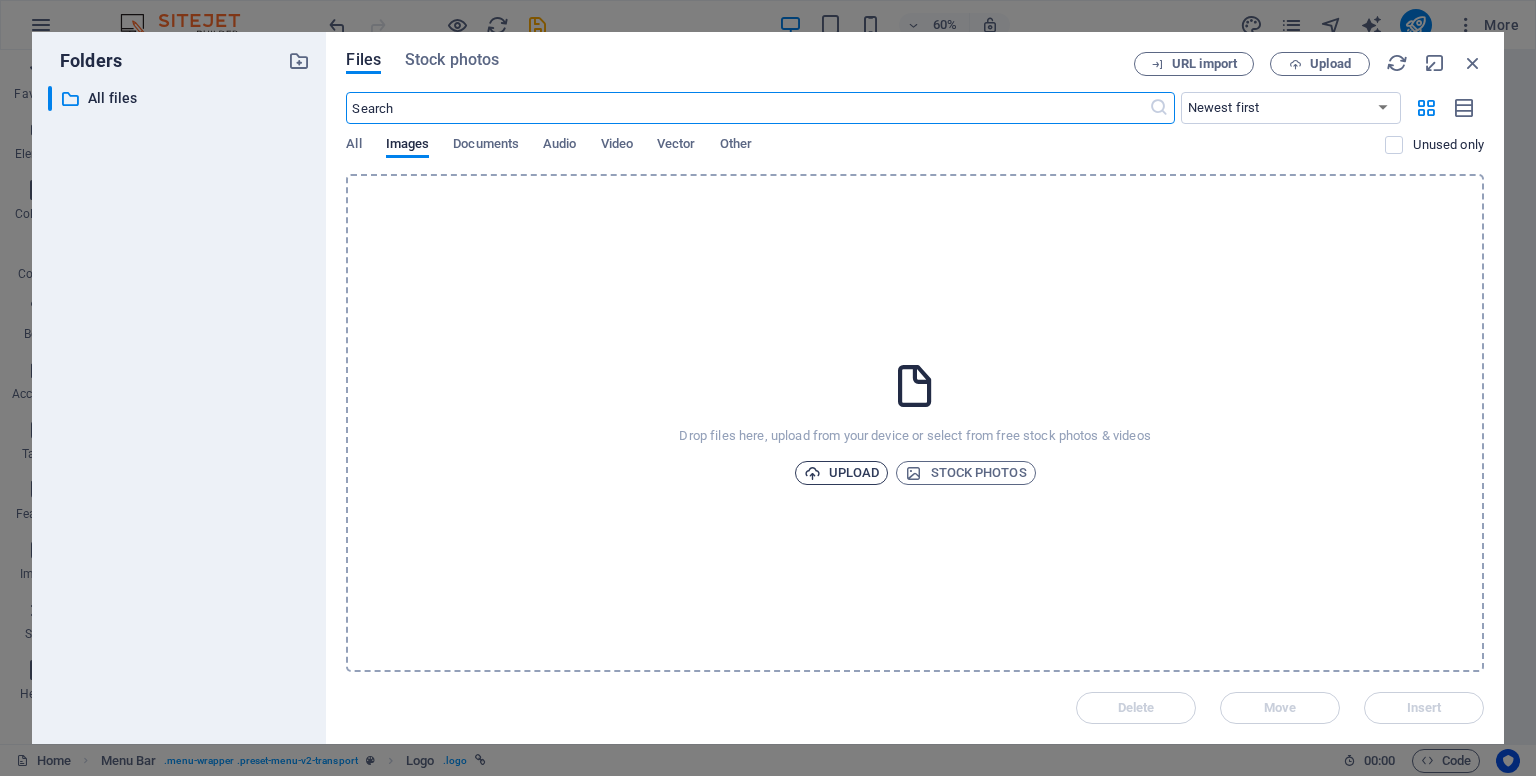 click on "Upload" at bounding box center (842, 473) 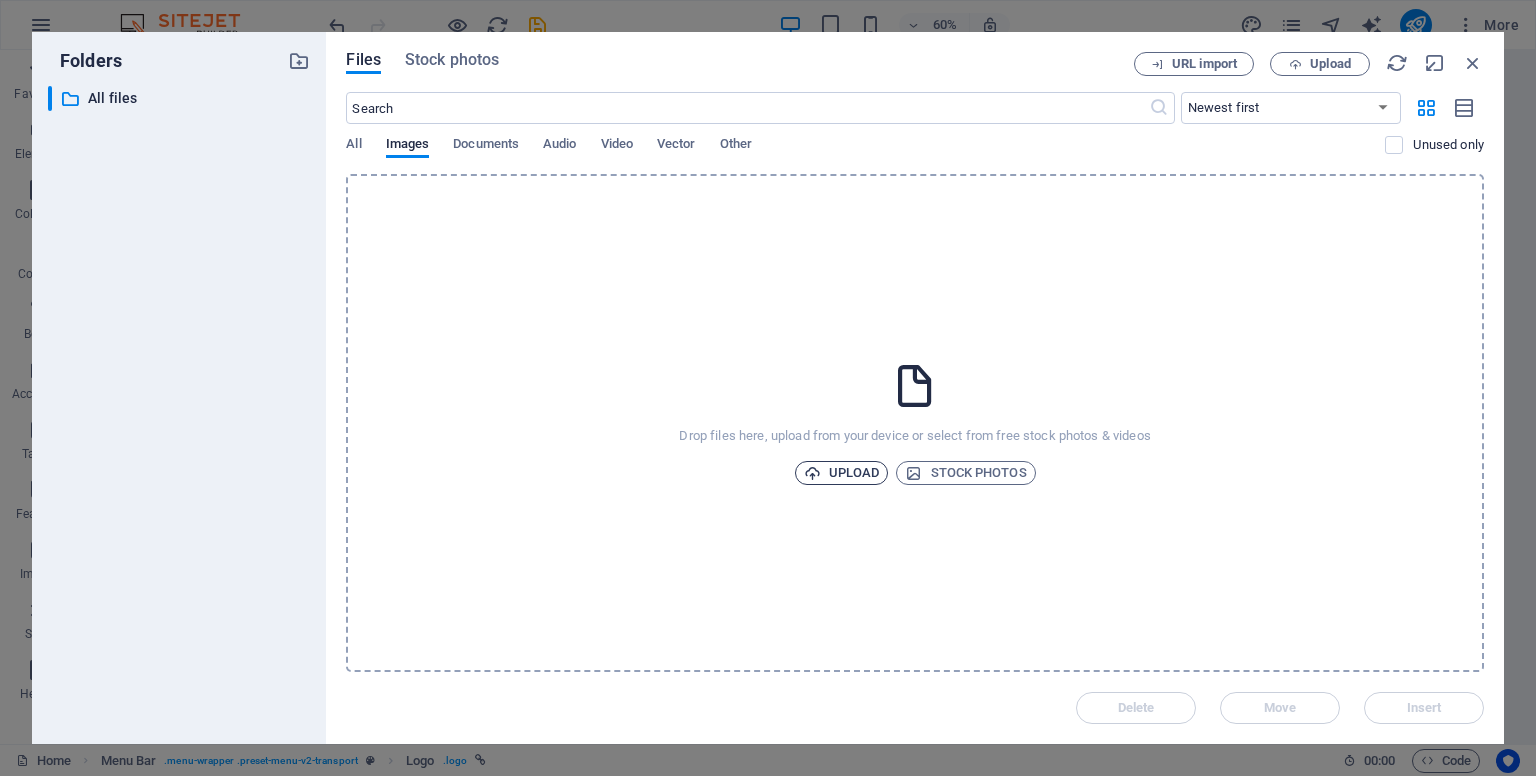 click on "Upload" at bounding box center (842, 473) 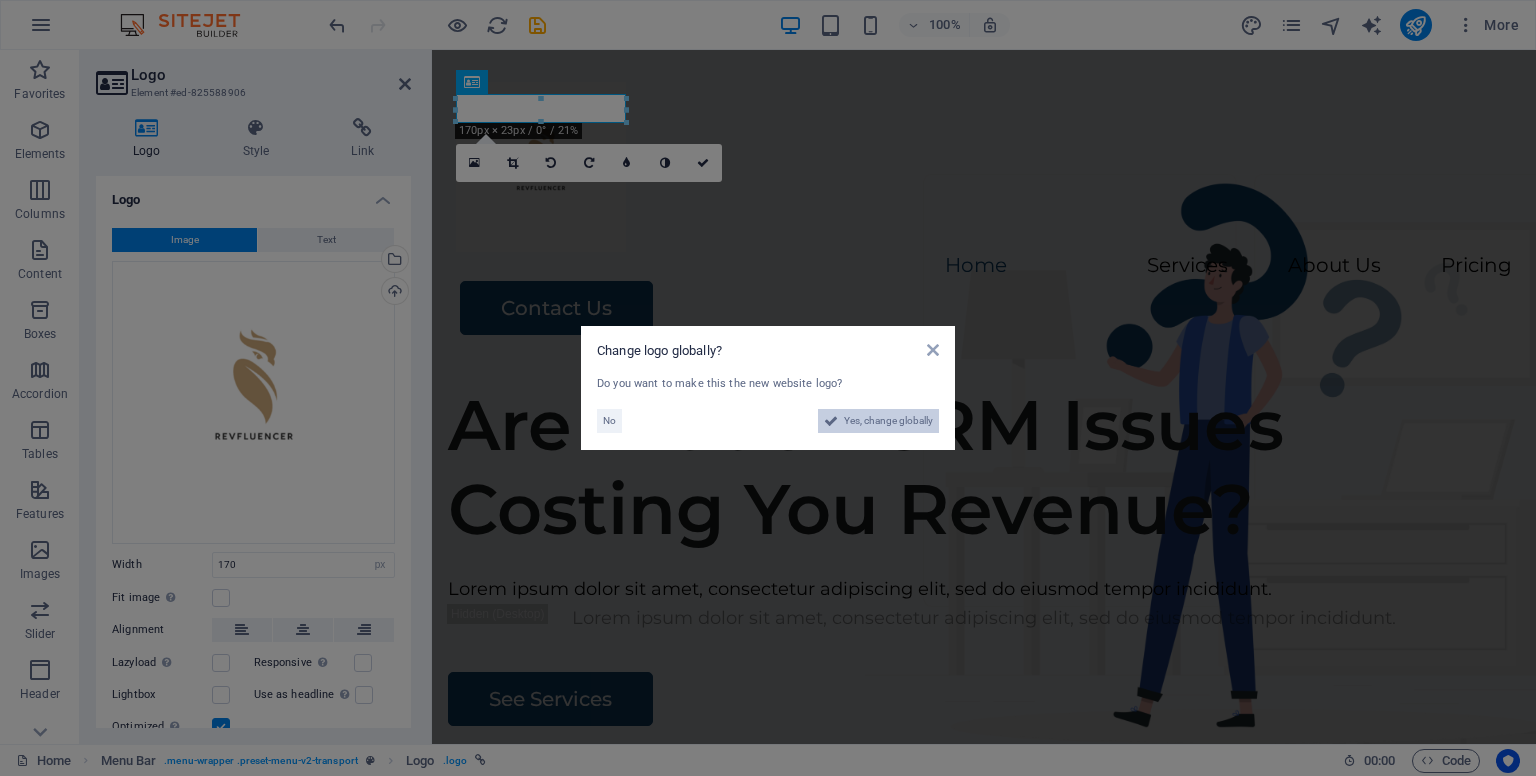 click on "Yes, change globally" at bounding box center (888, 421) 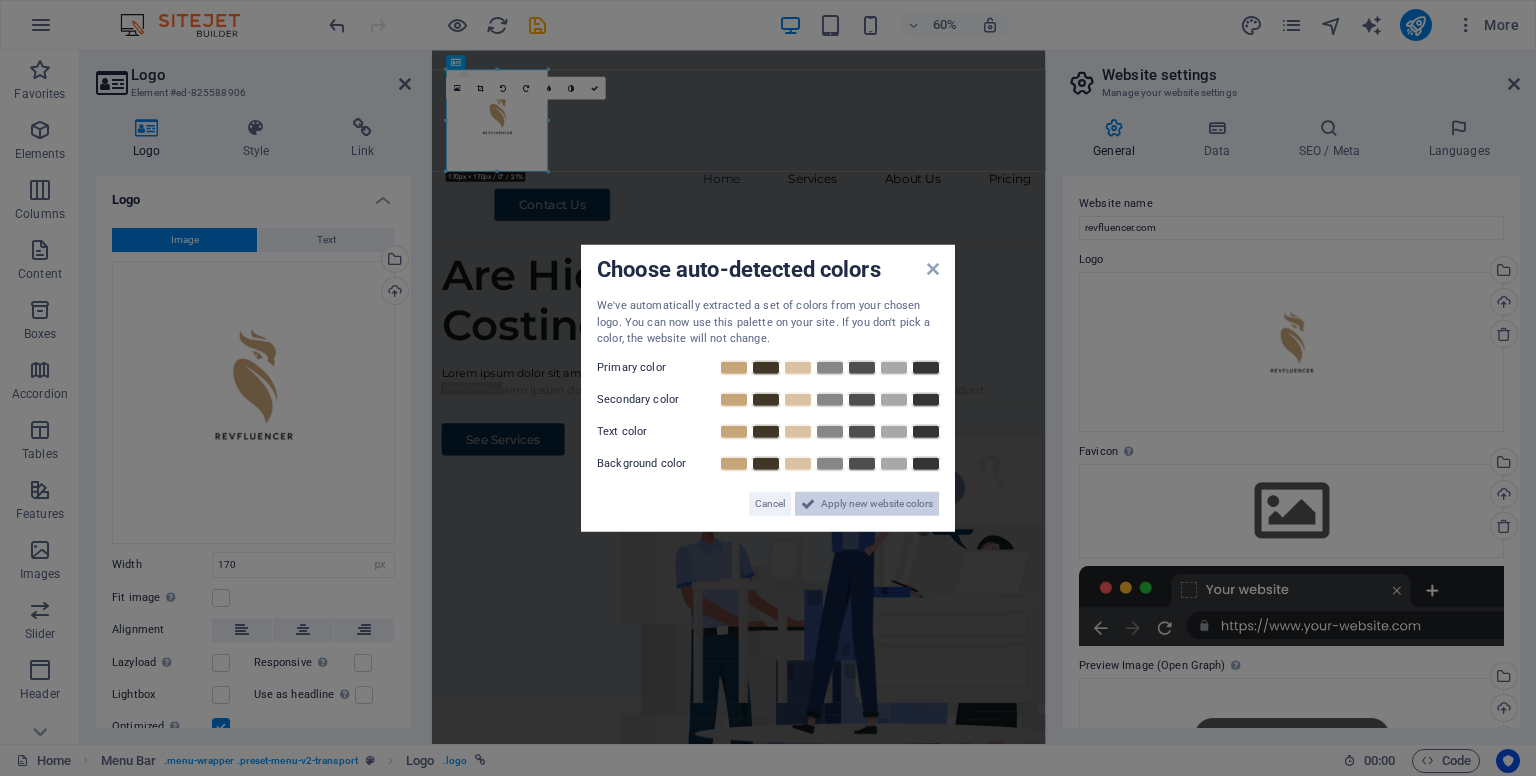 click on "Apply new website colors" at bounding box center (877, 503) 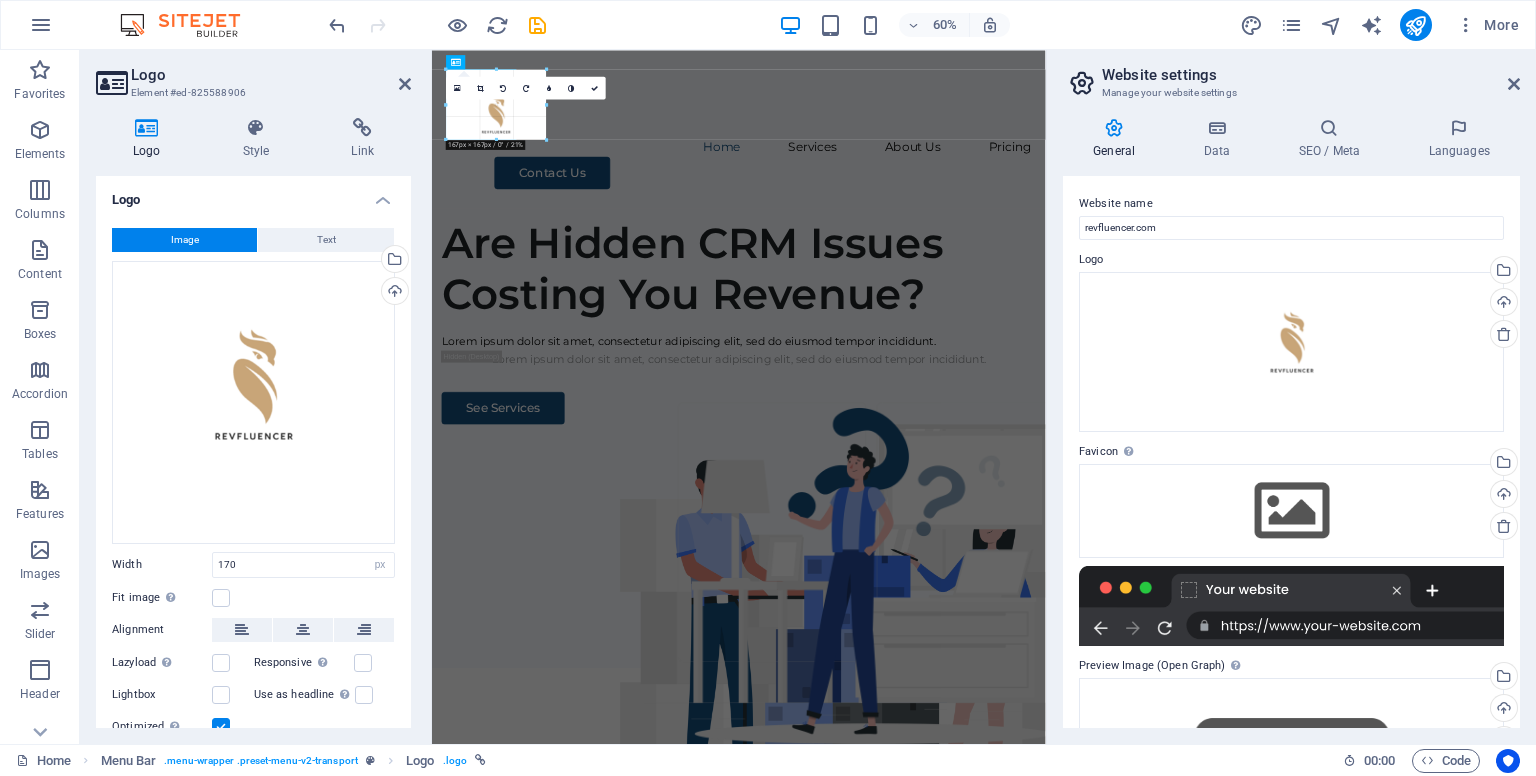 drag, startPoint x: 550, startPoint y: 172, endPoint x: 159, endPoint y: 166, distance: 391.04602 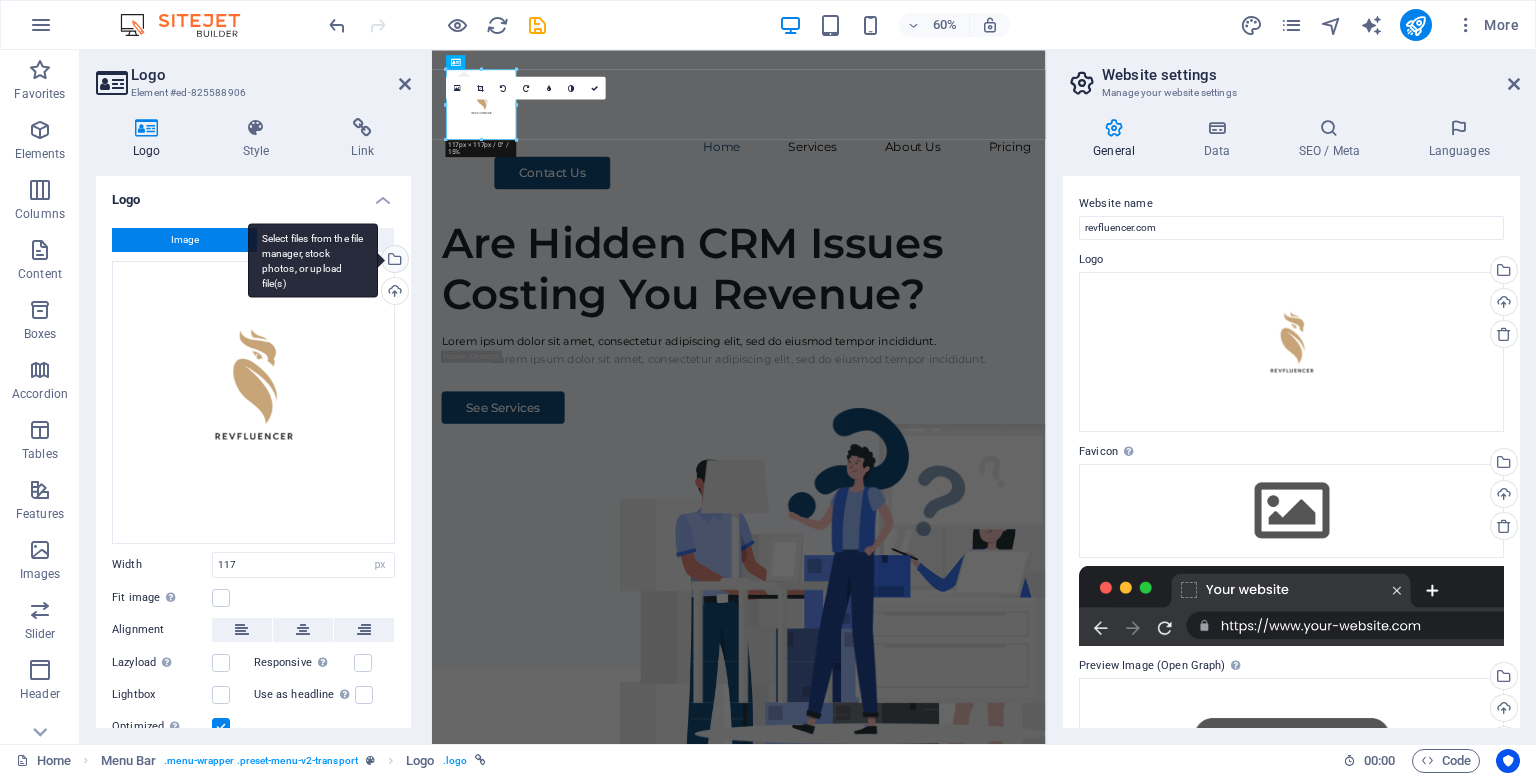 click on "Select files from the file manager, stock photos, or upload file(s)" at bounding box center (393, 261) 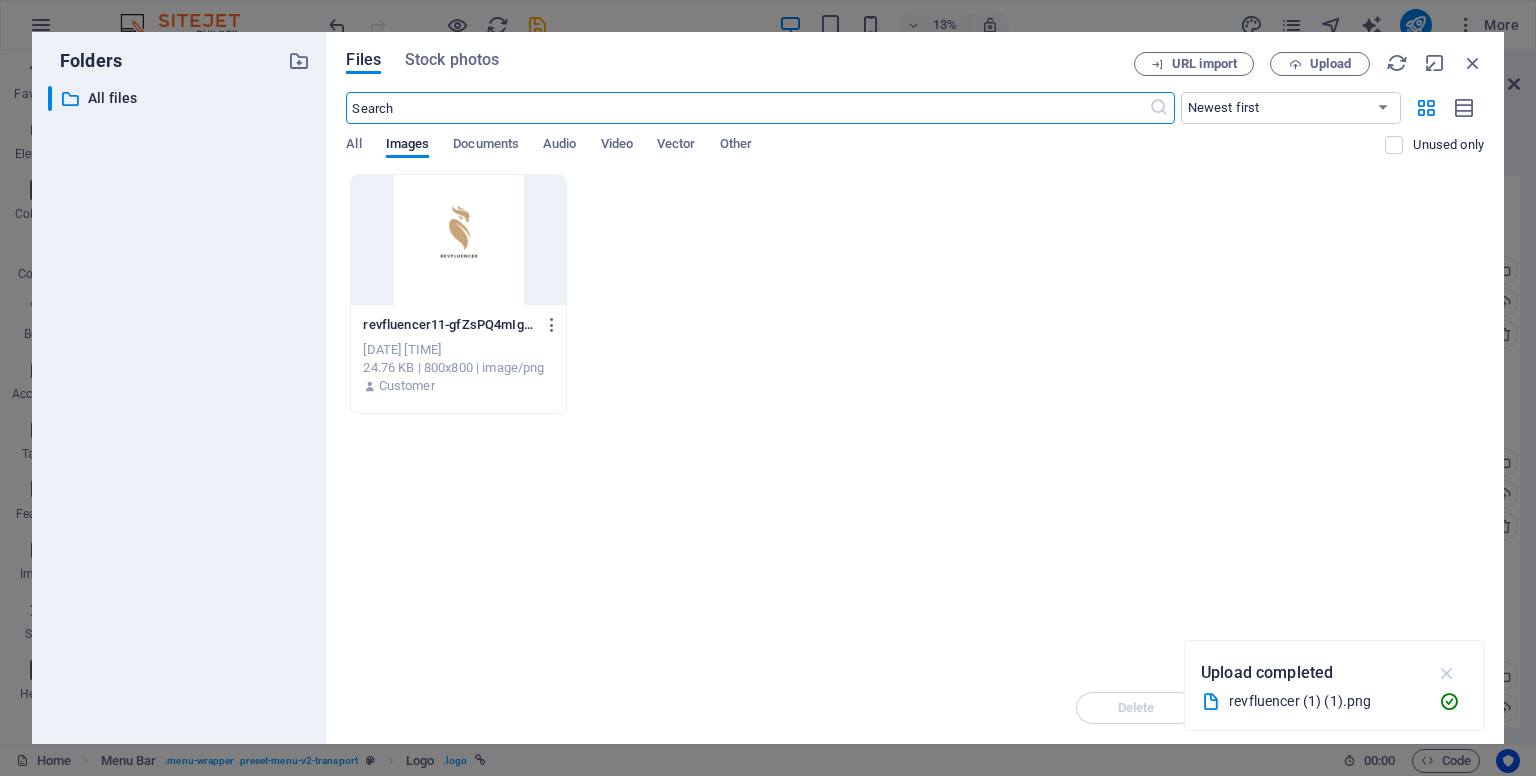 click at bounding box center (1447, 673) 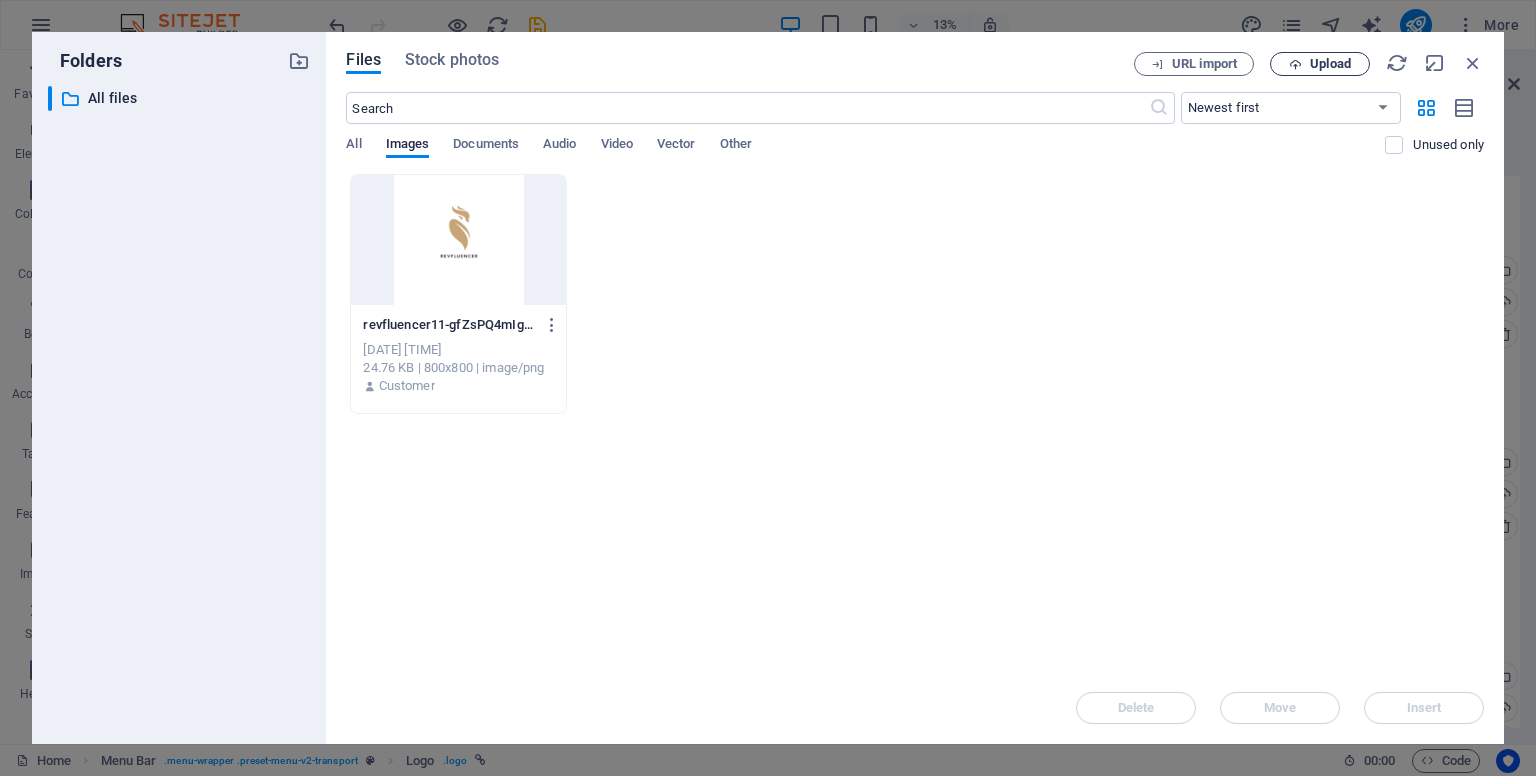 click on "Upload" at bounding box center (1330, 64) 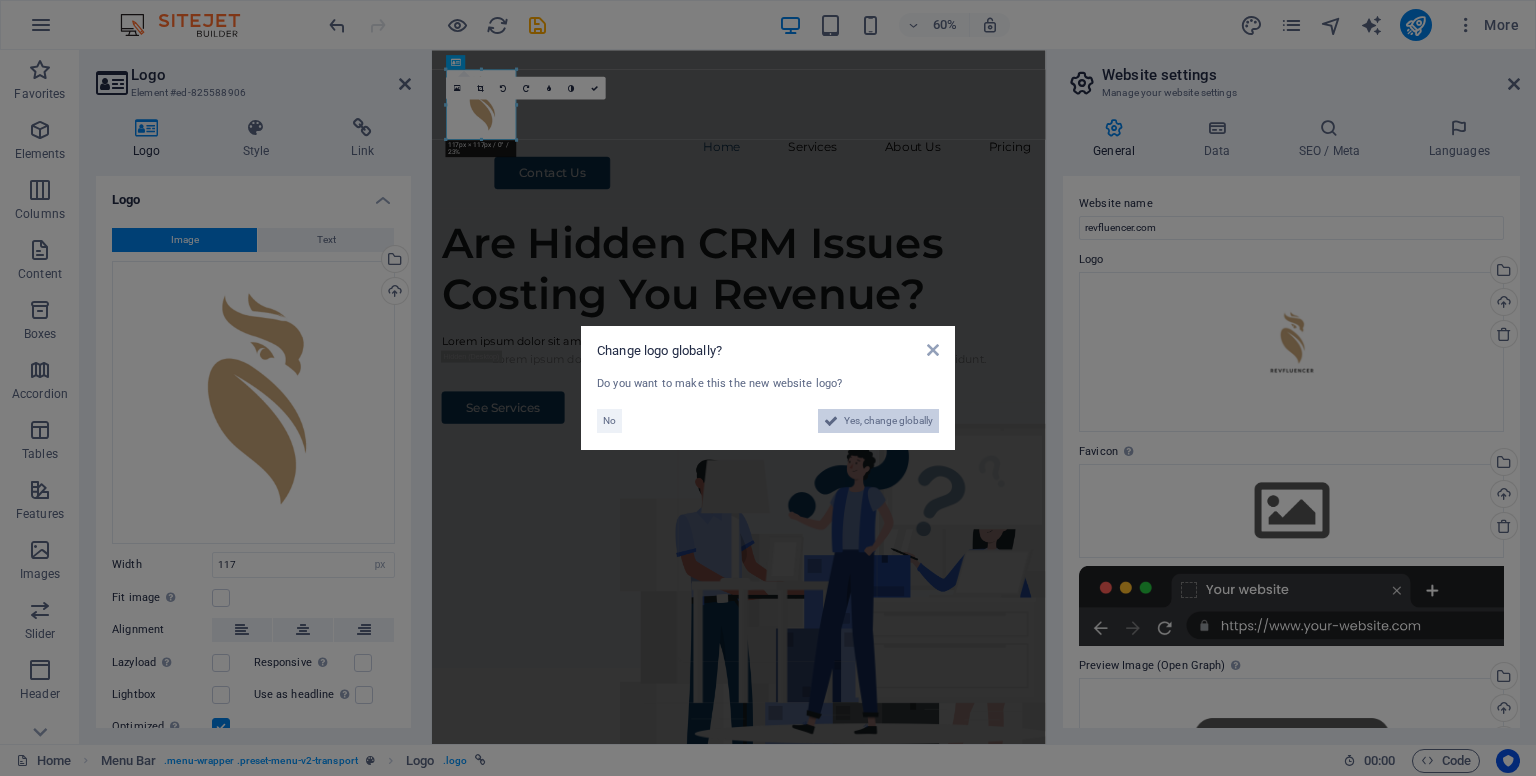 click on "Yes, change globally" at bounding box center [888, 421] 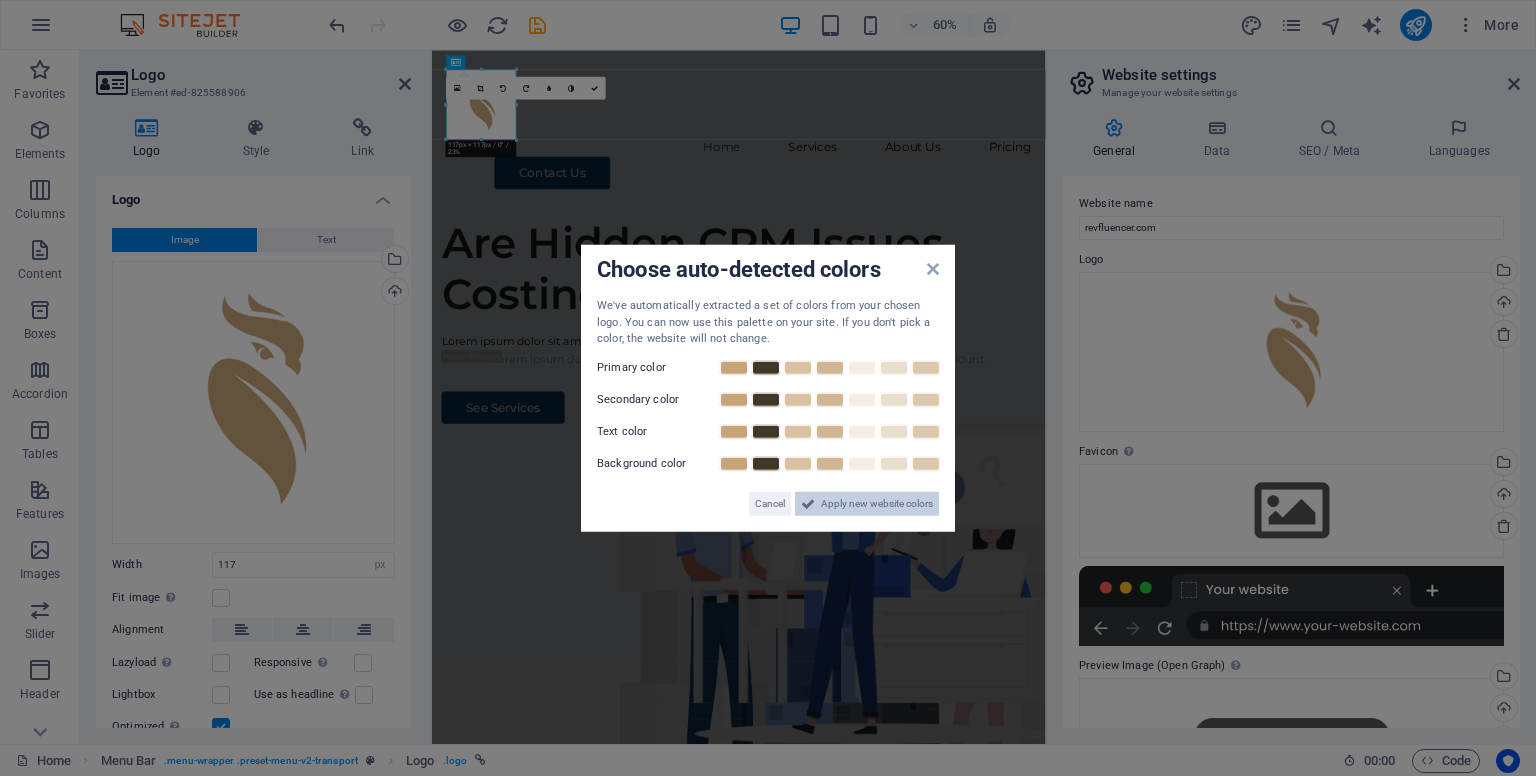 click on "Apply new website colors" at bounding box center [877, 503] 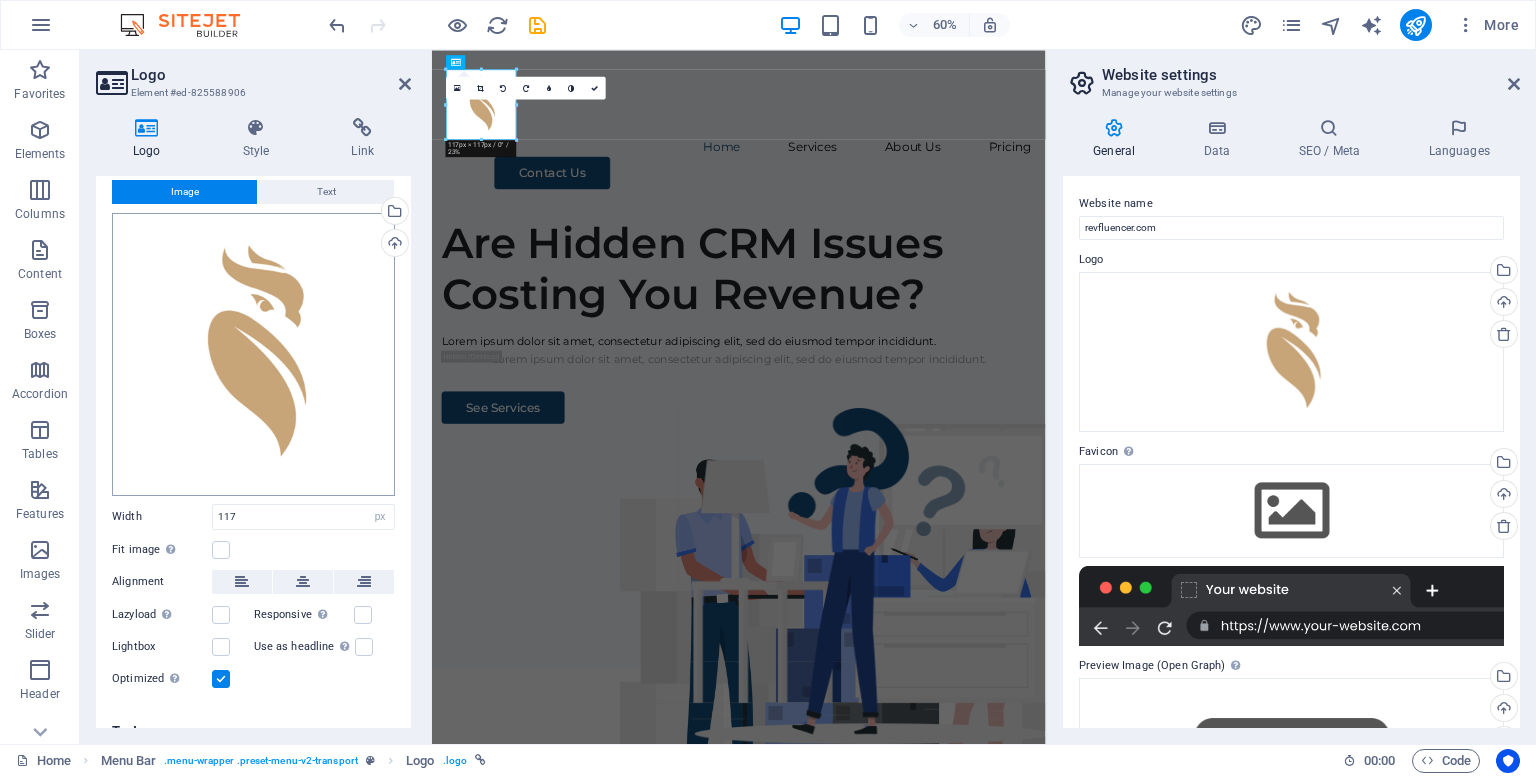 scroll, scrollTop: 70, scrollLeft: 0, axis: vertical 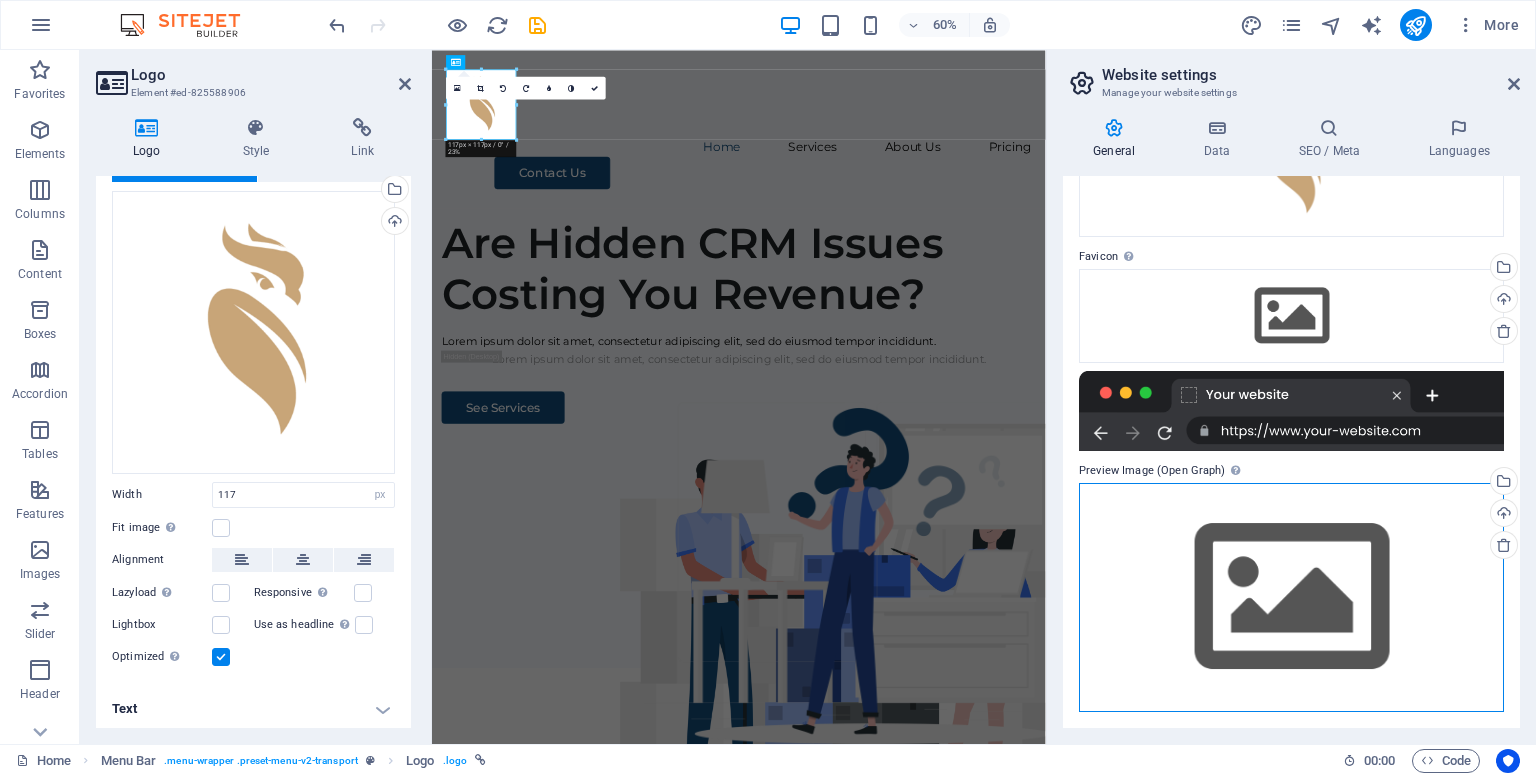 click on "Drag files here, click to choose files or select files from Files or our free stock photos & videos" at bounding box center (1291, 597) 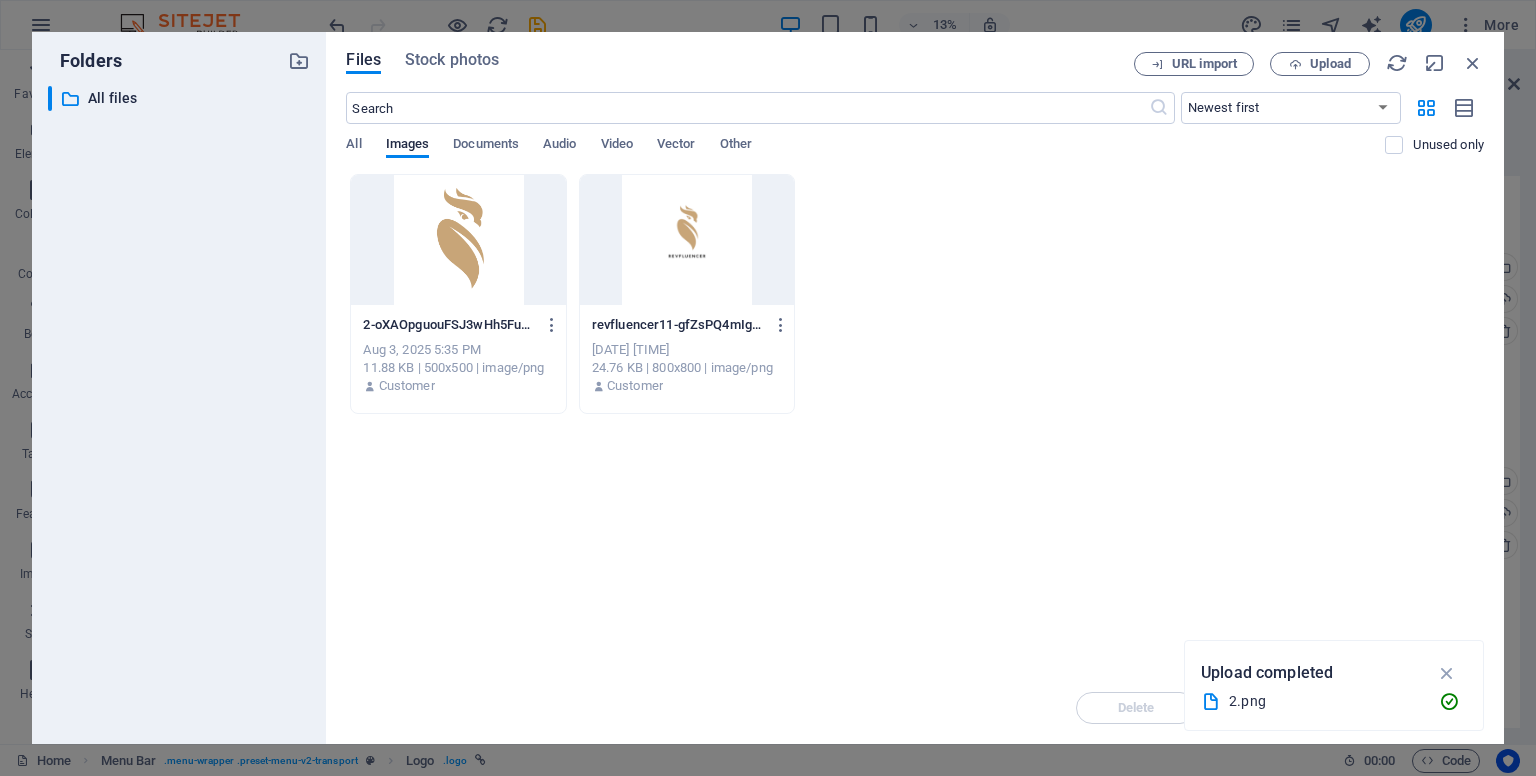 click at bounding box center [458, 240] 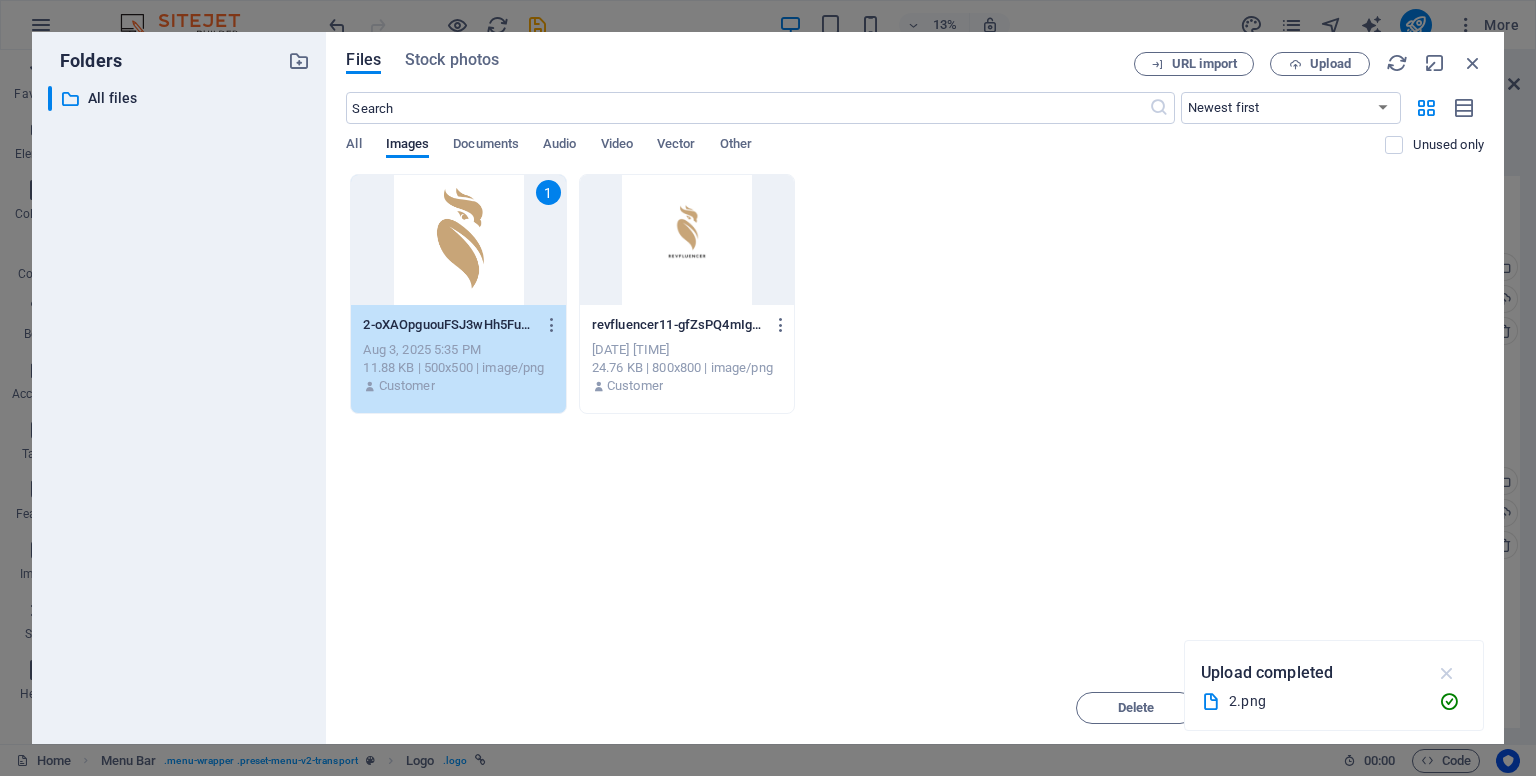 click at bounding box center (1447, 673) 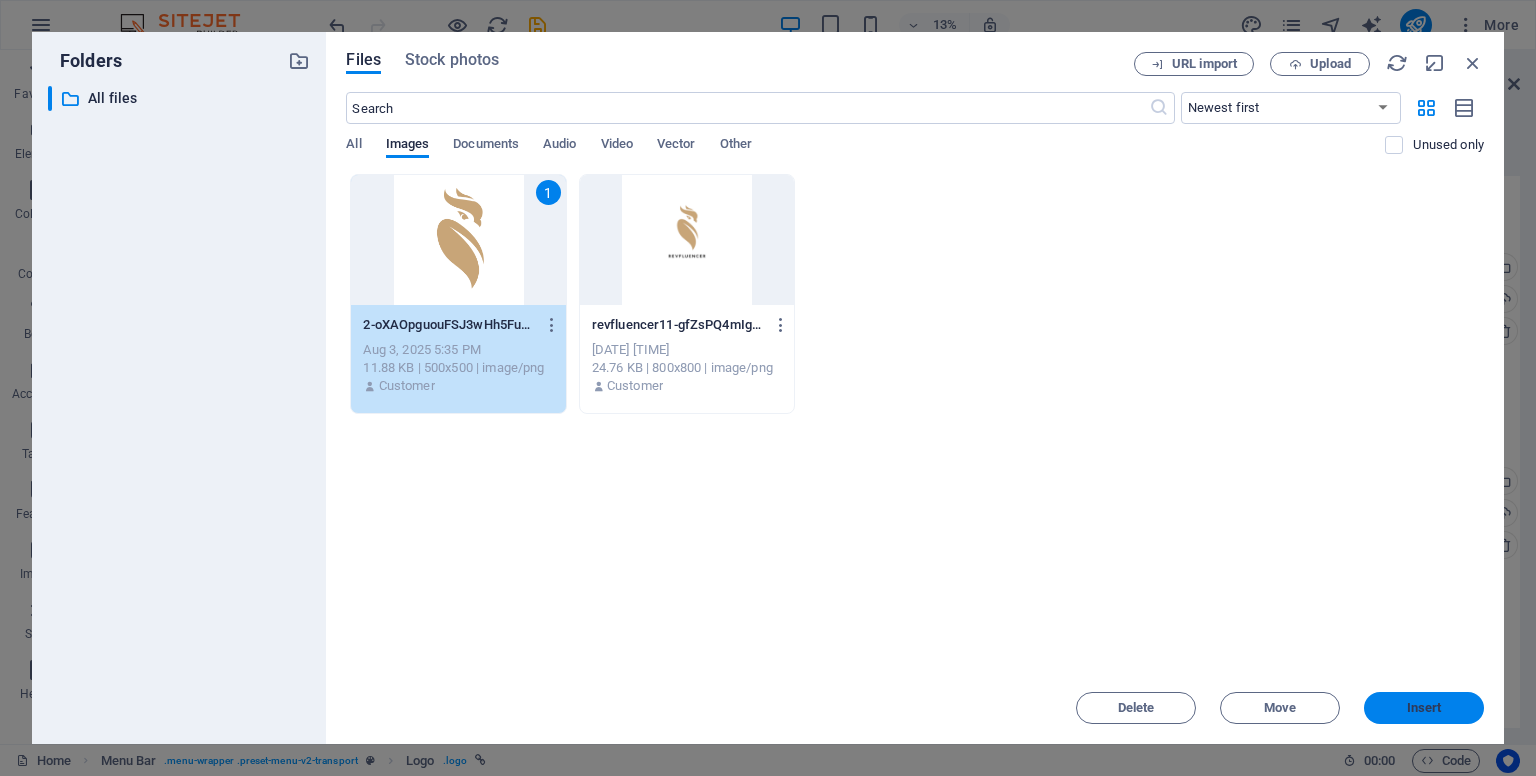 click on "Insert" at bounding box center [1424, 708] 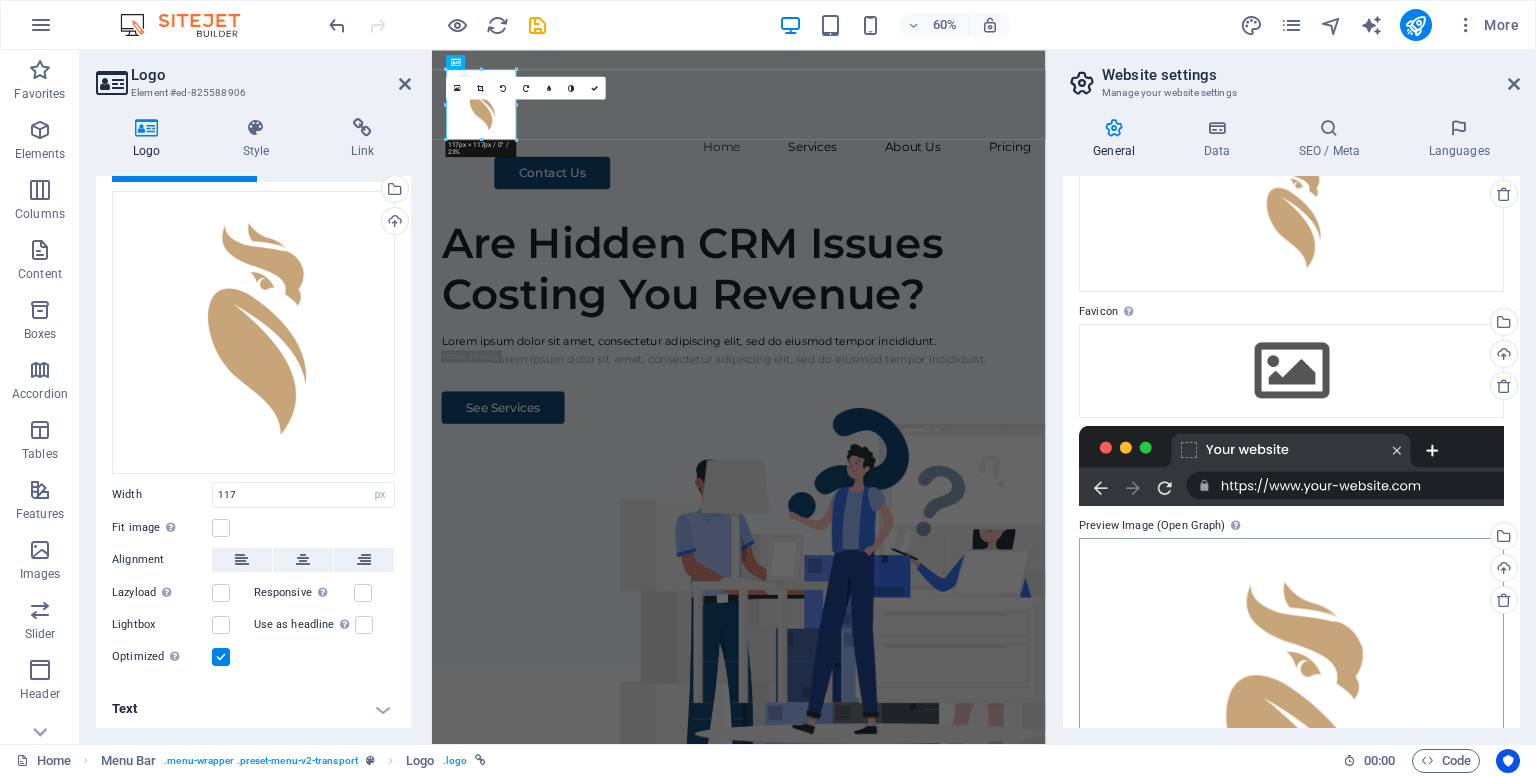 scroll, scrollTop: 0, scrollLeft: 0, axis: both 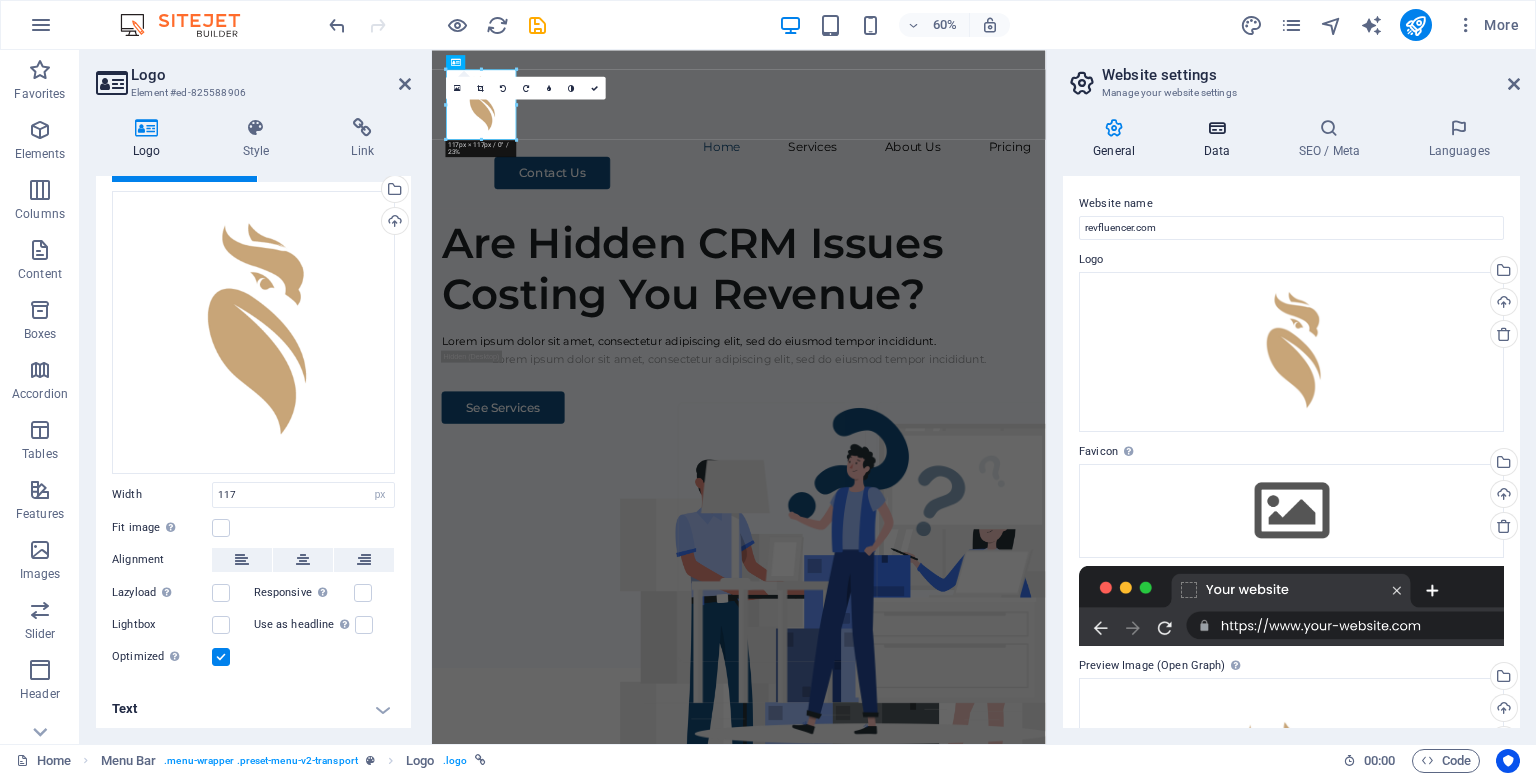 click at bounding box center [1216, 128] 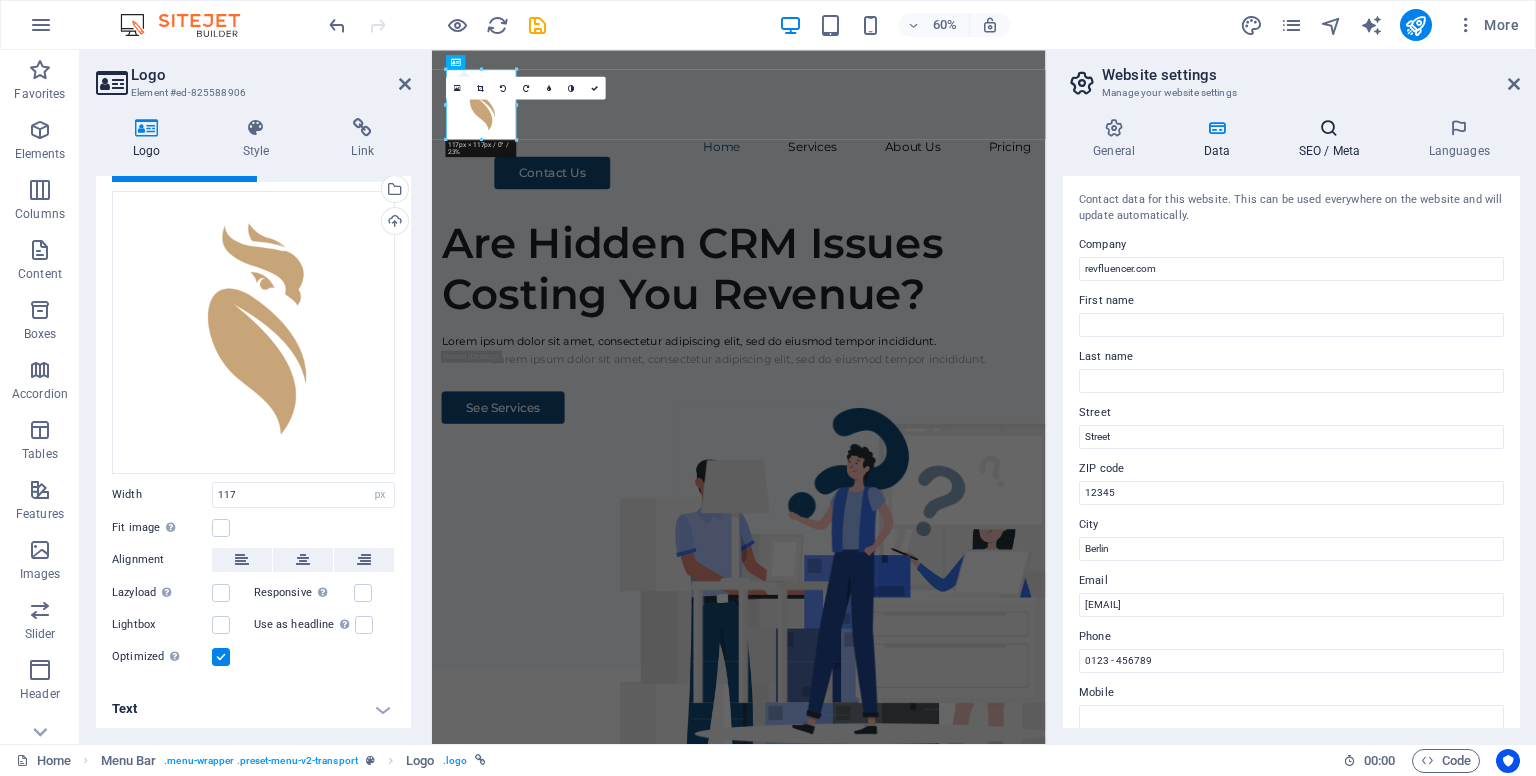 click at bounding box center [1329, 128] 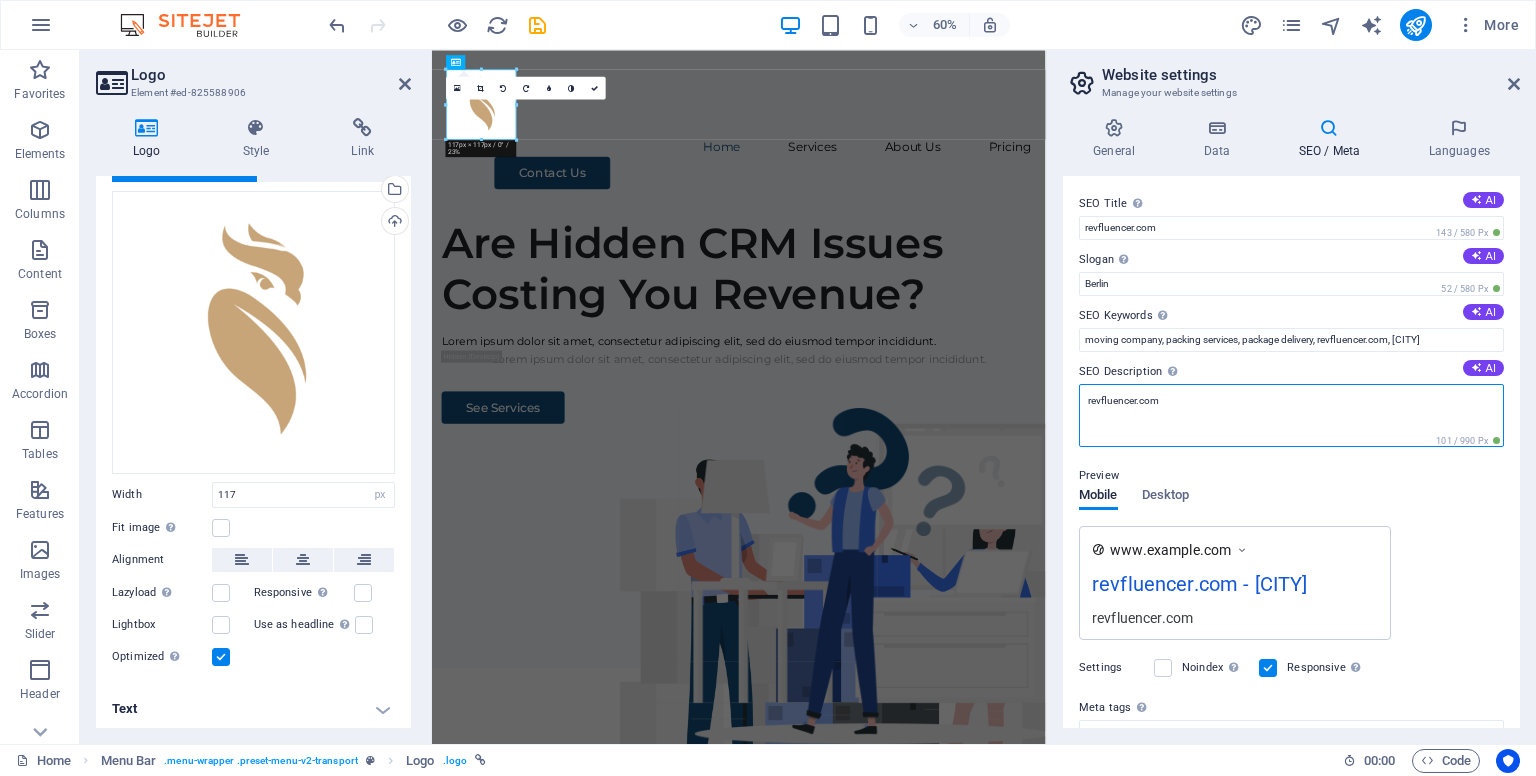 click on "revfluencer.com" at bounding box center (1291, 415) 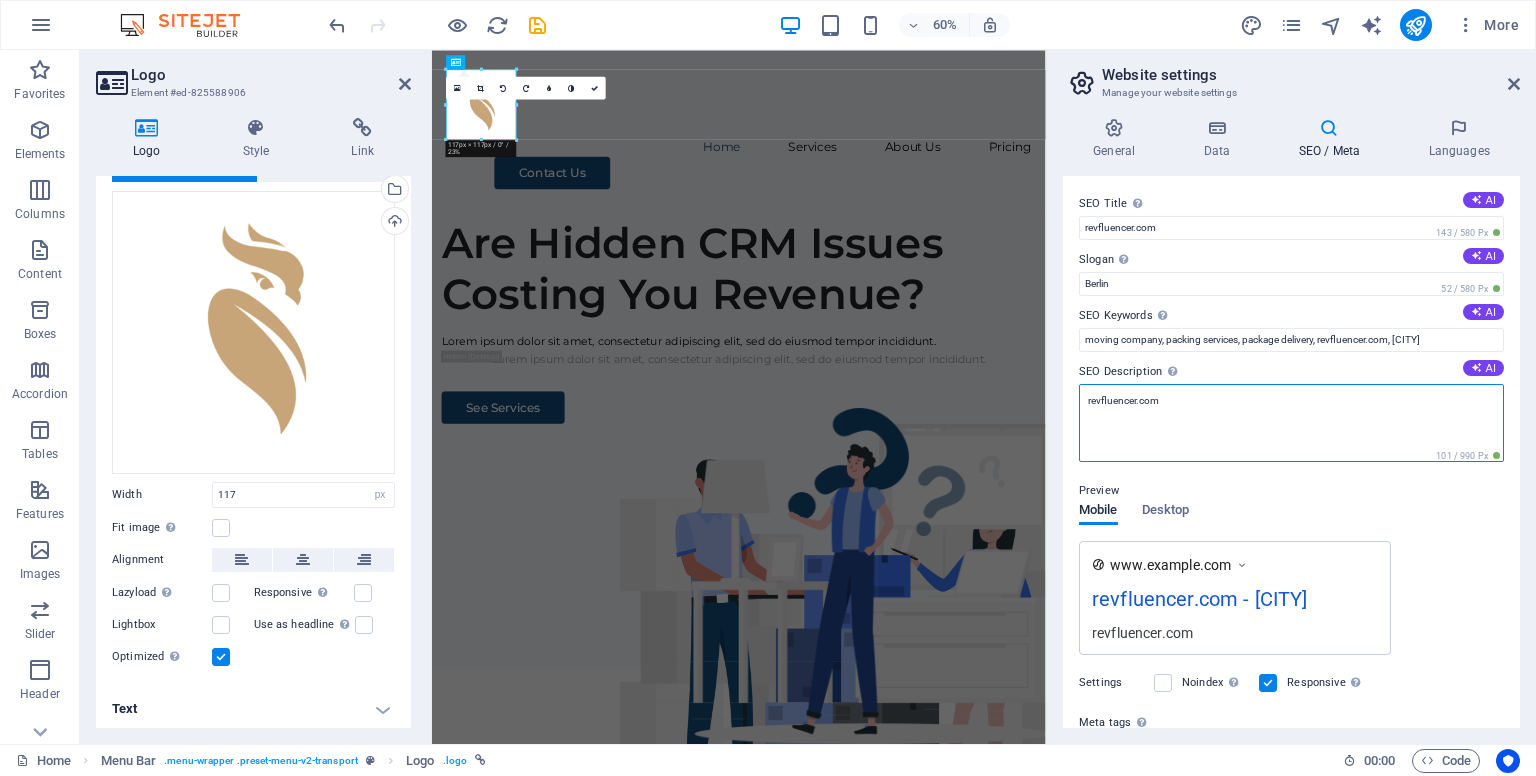 click on "revfluencer.com" at bounding box center [1291, 423] 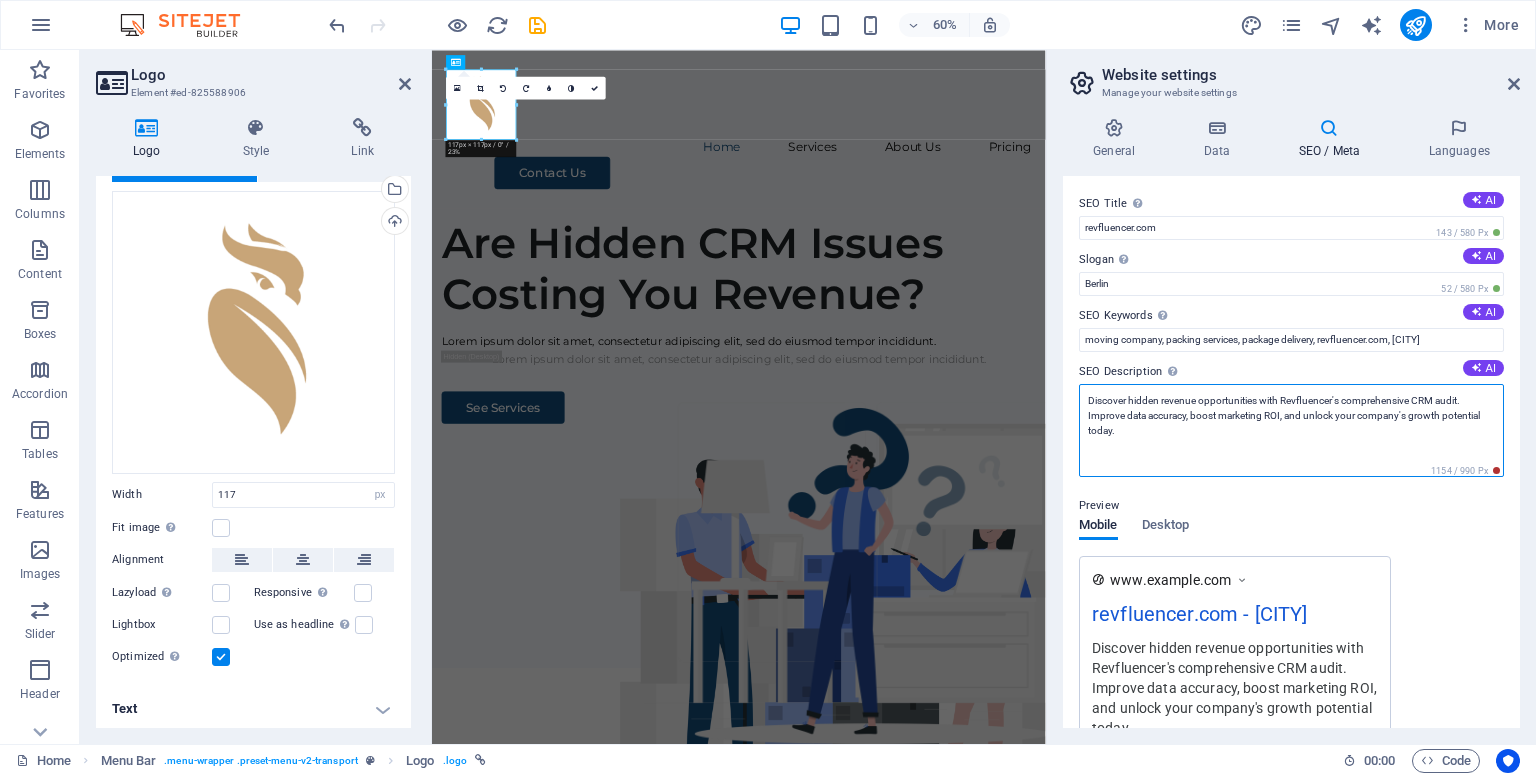 type on "Discover hidden revenue opportunities with Revfluencer's comprehensive CRM audit. Improve data accuracy, boost marketing ROI, and unlock your company's growth potential today." 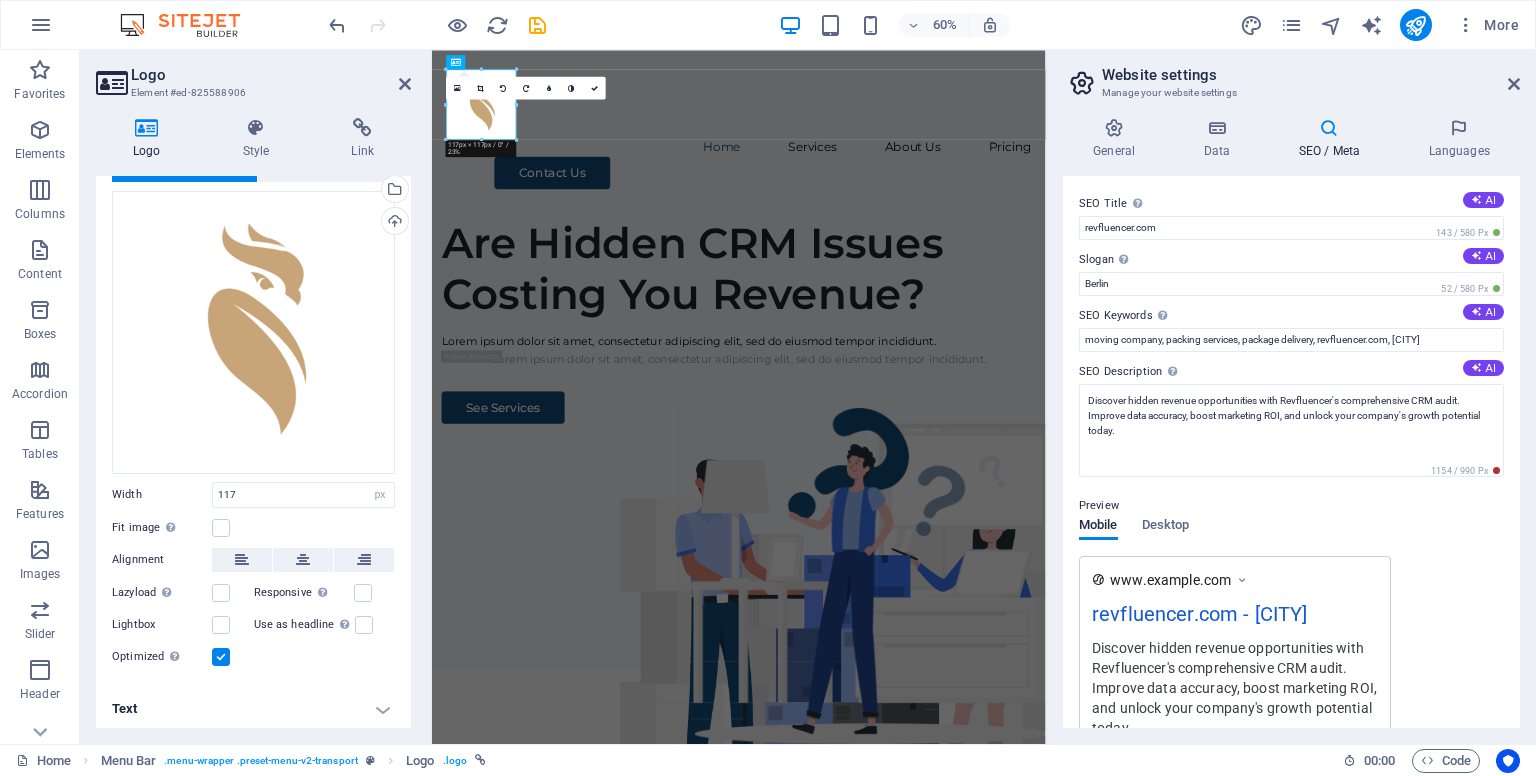 click on "Preview Mobile Desktop www.example.com revfluencer.com - [CITY] Discover hidden revenue opportunities with Revfluencer's comprehensive CRM audit. Improve data accuracy, boost marketing ROI, and unlock your company's growth potential today." at bounding box center (1291, 614) 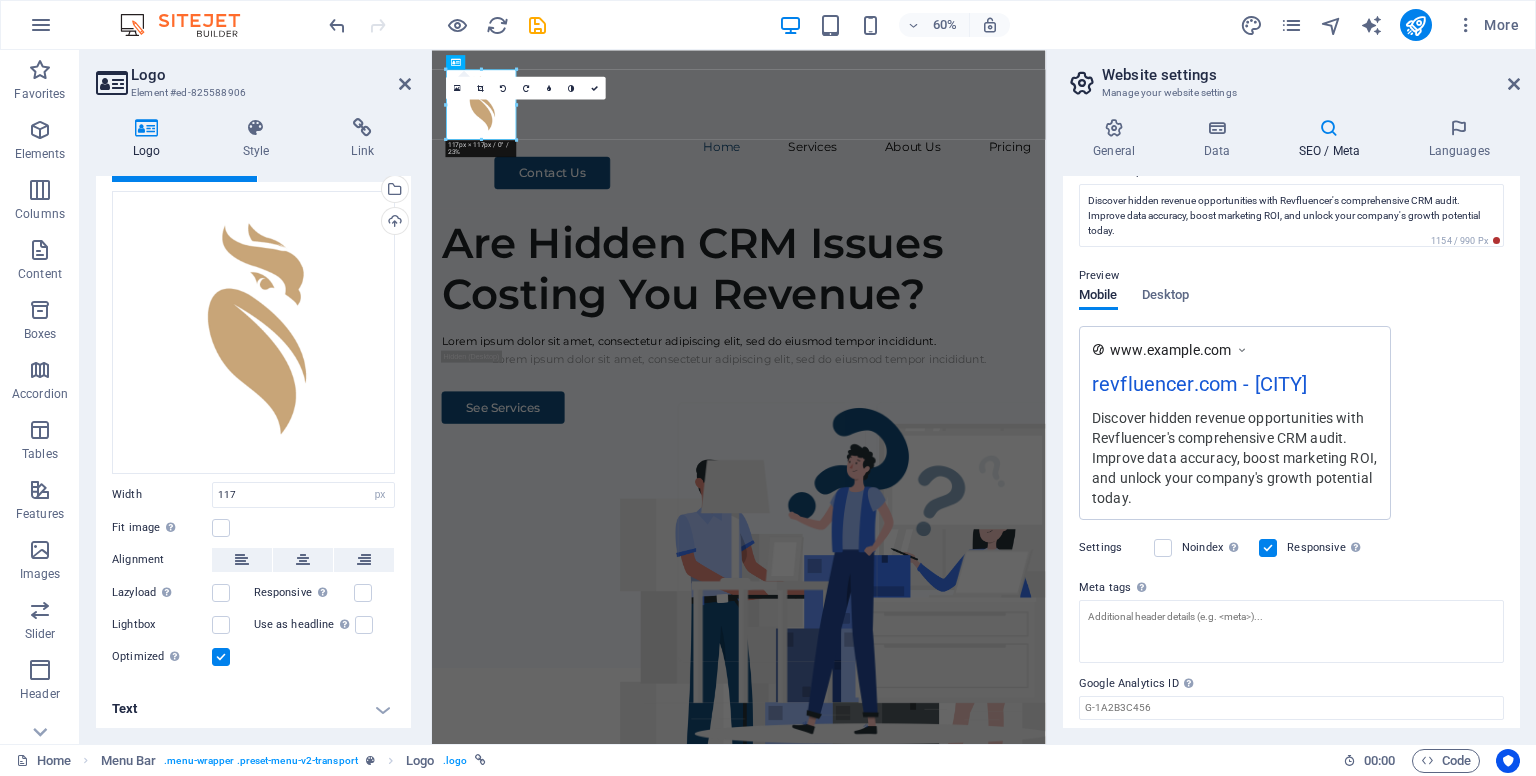 scroll, scrollTop: 0, scrollLeft: 0, axis: both 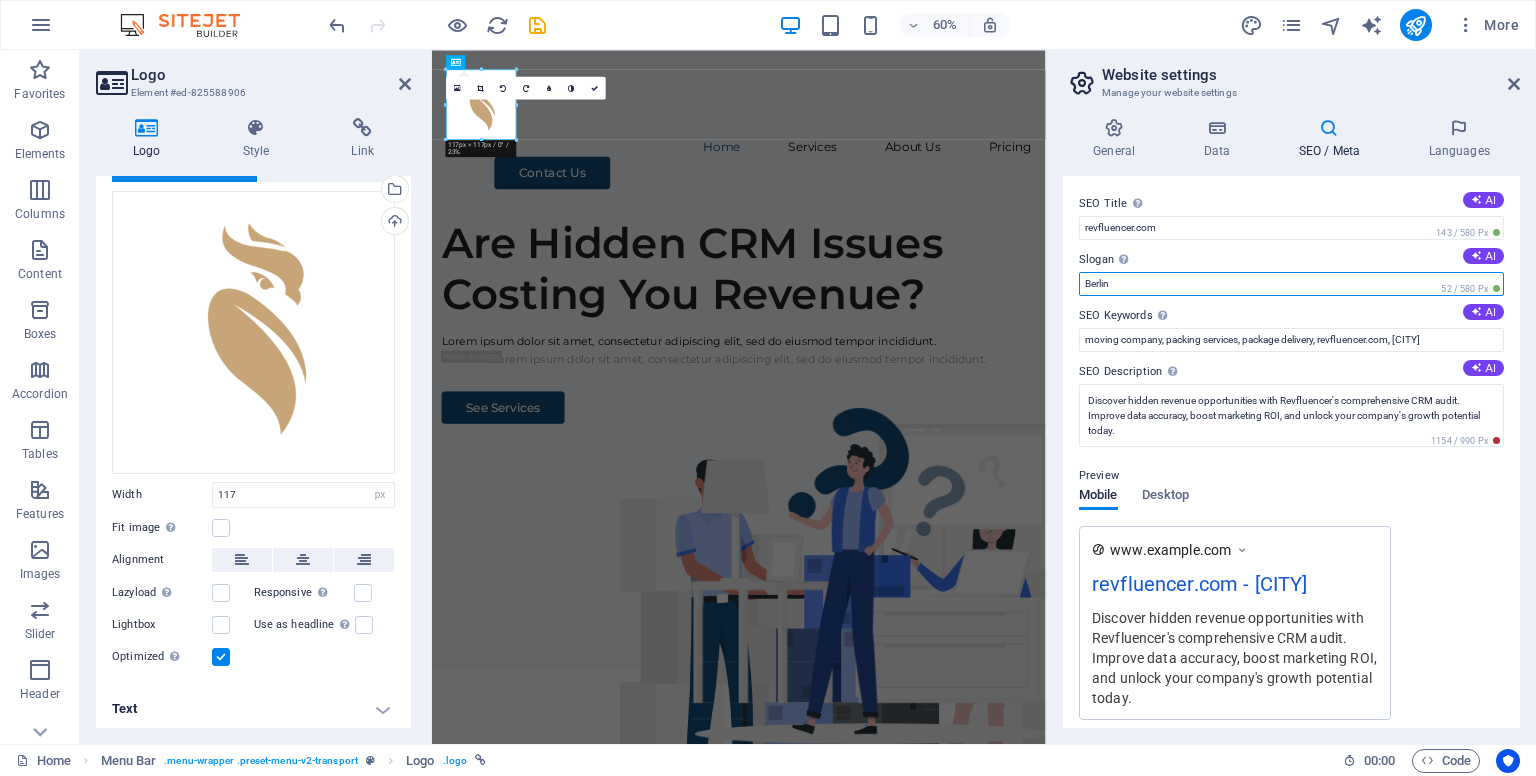 click on "Berlin" at bounding box center (1291, 284) 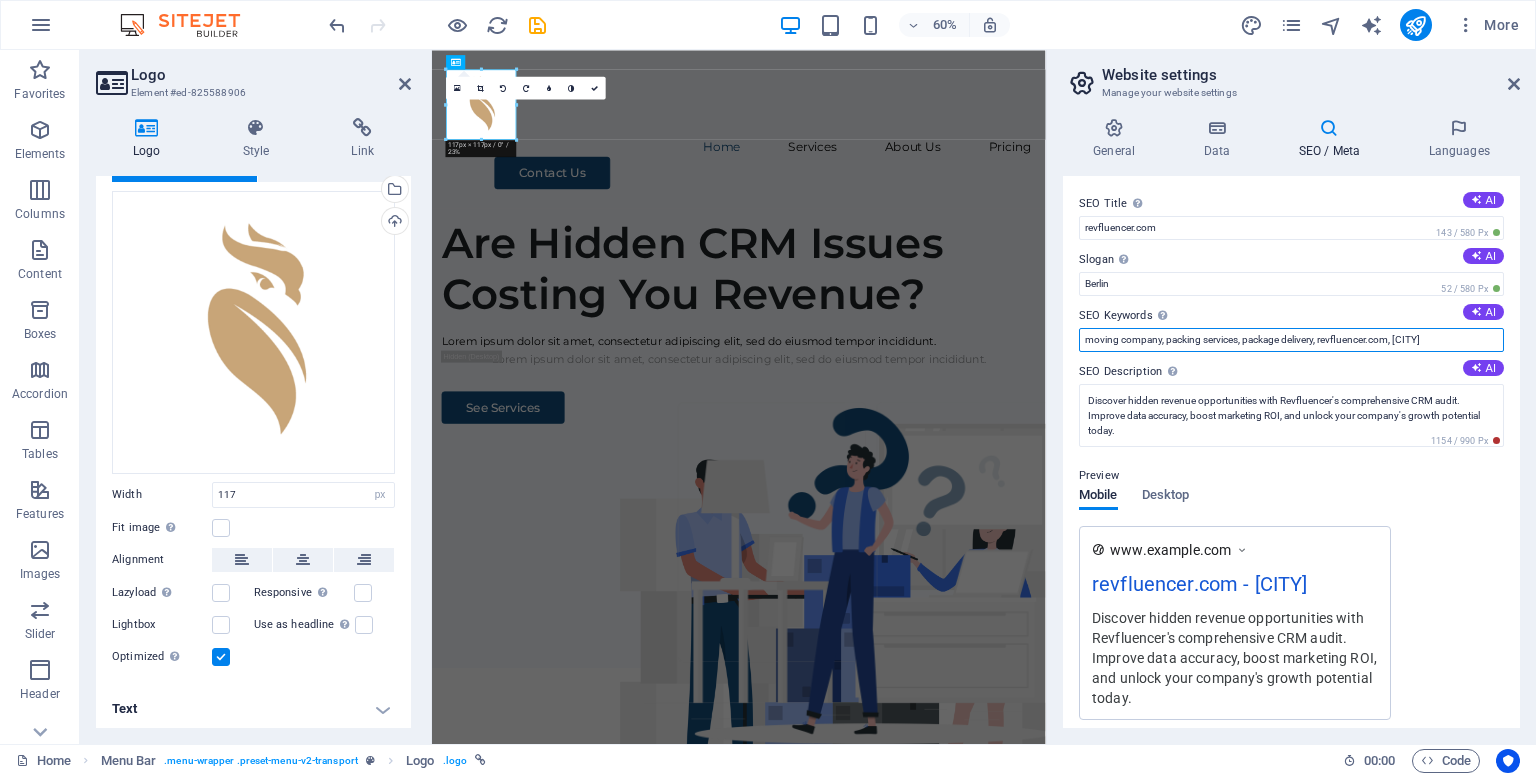 click on "moving company, packing services, package delivery, revfluencer.com, [CITY]" at bounding box center [1291, 340] 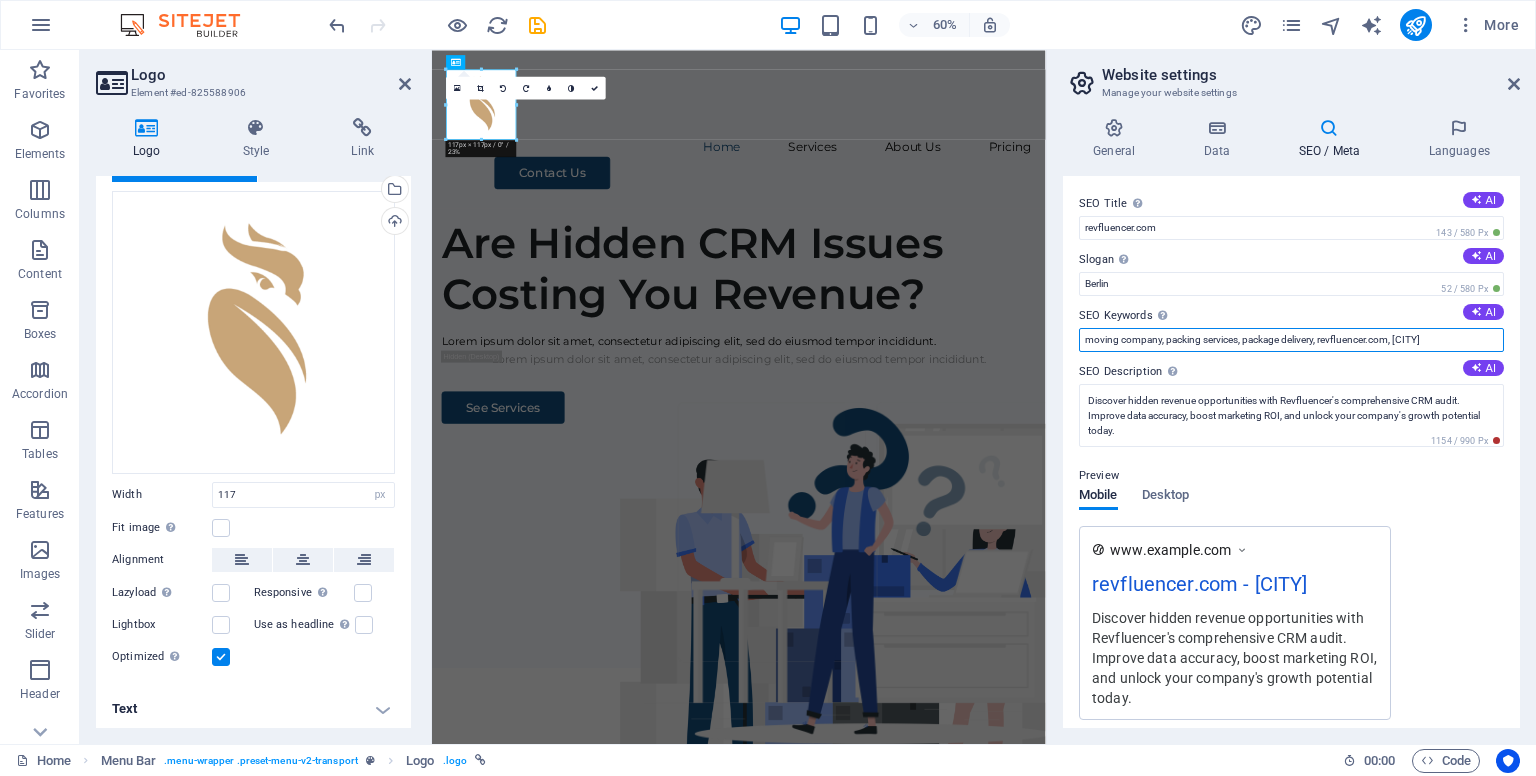 click on "moving company, packing services, package delivery, revfluencer.com, [CITY]" at bounding box center (1291, 340) 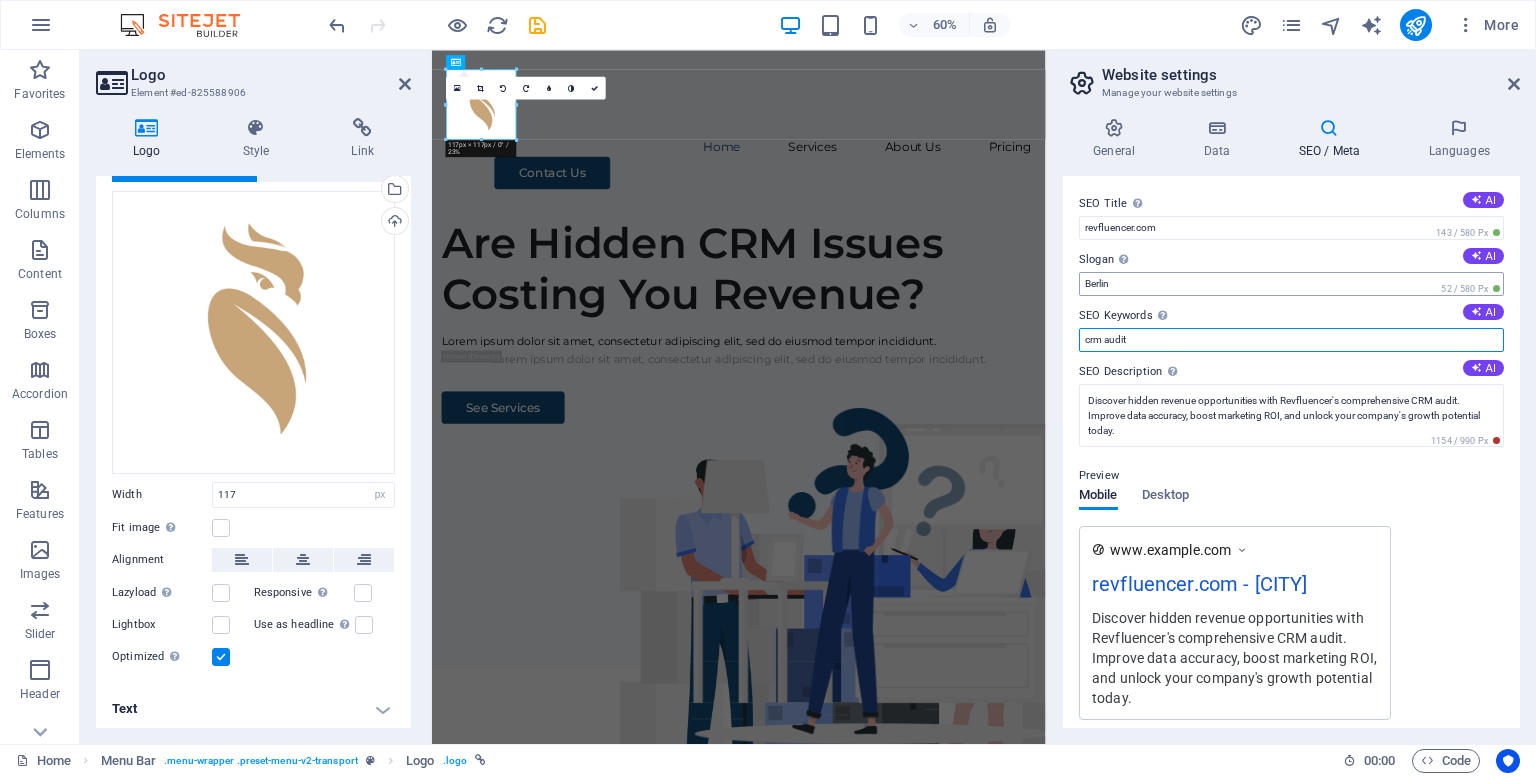 type on "crm audit" 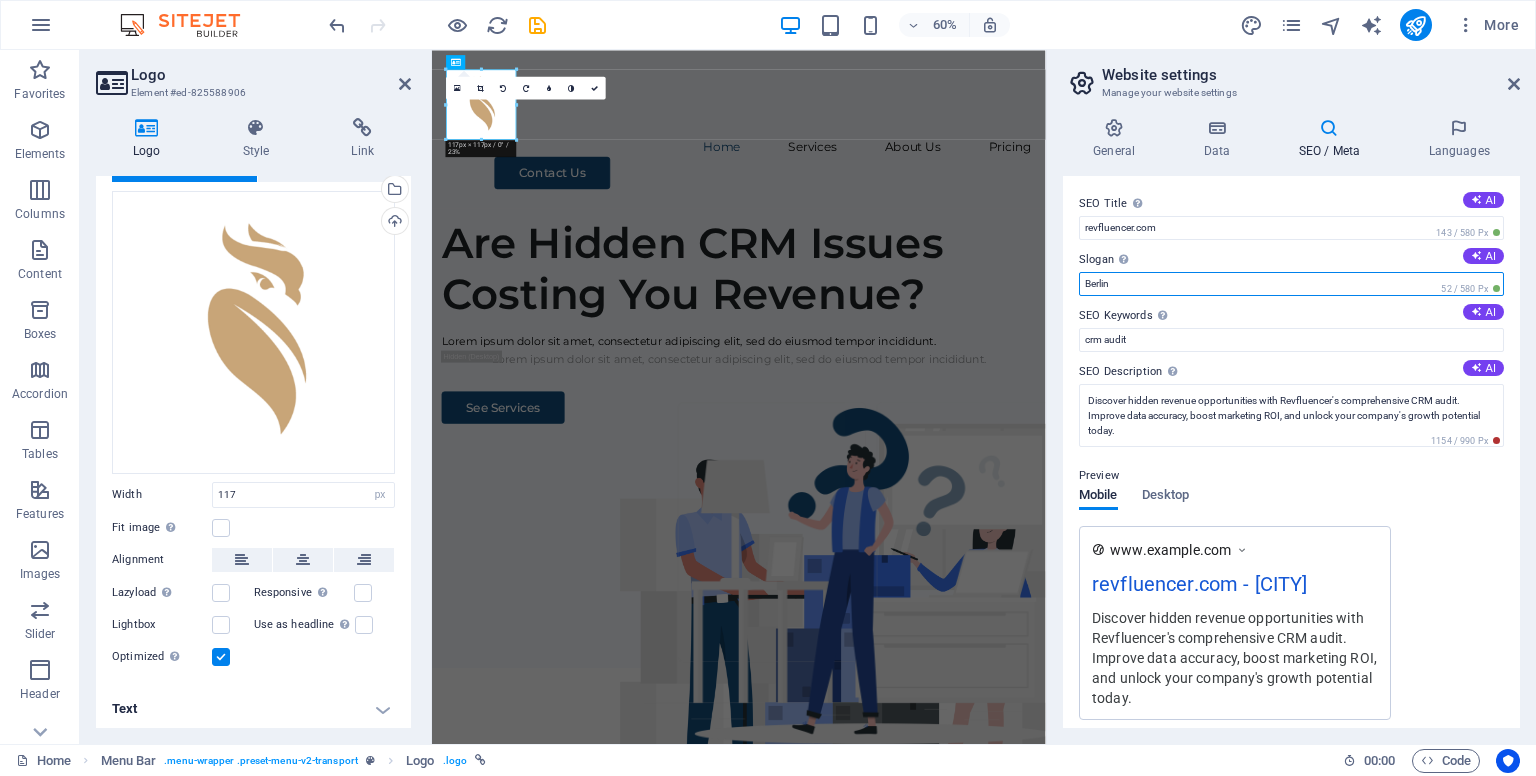 click on "Berlin" at bounding box center (1291, 284) 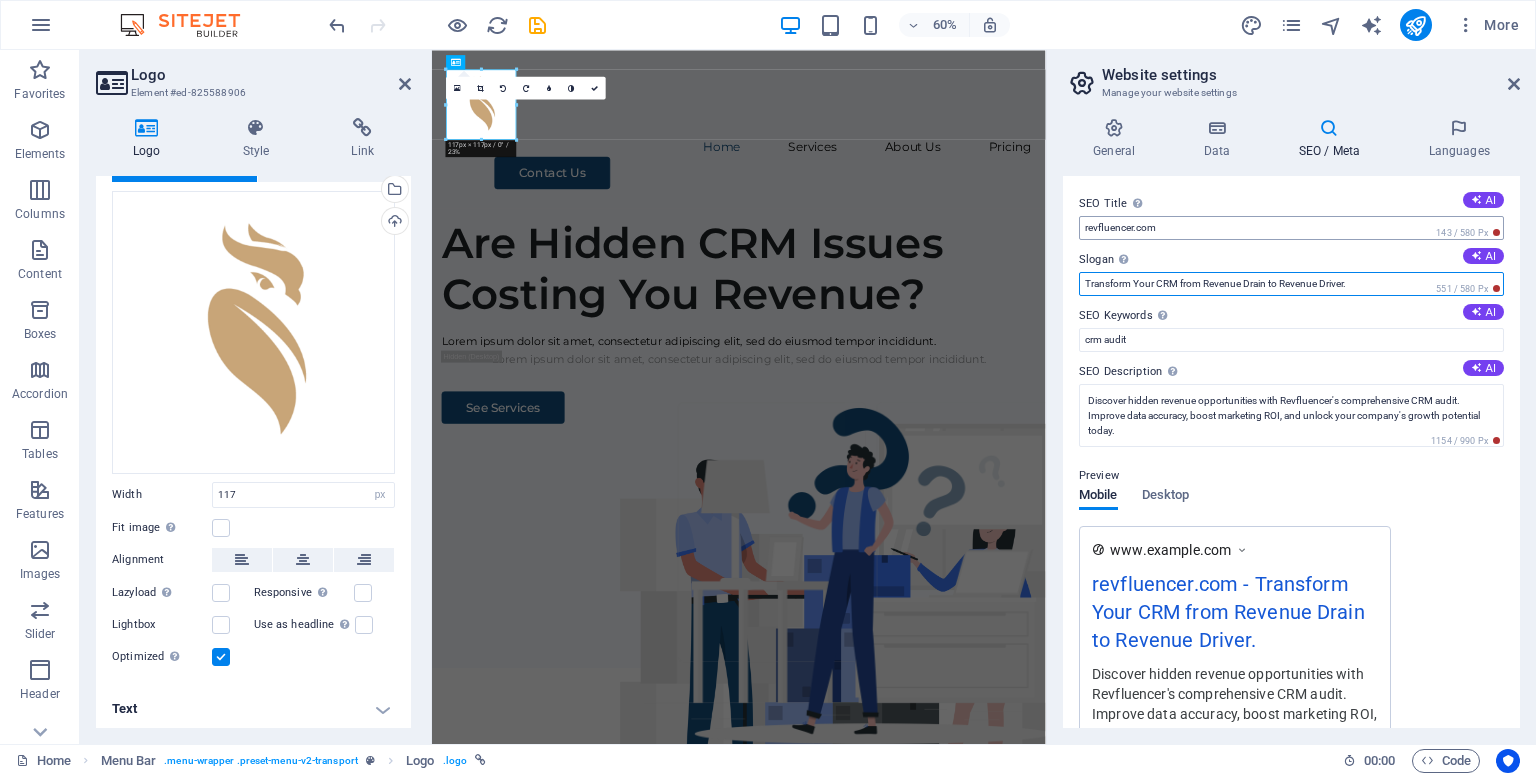 type on "Transform Your CRM from Revenue Drain to Revenue Driver." 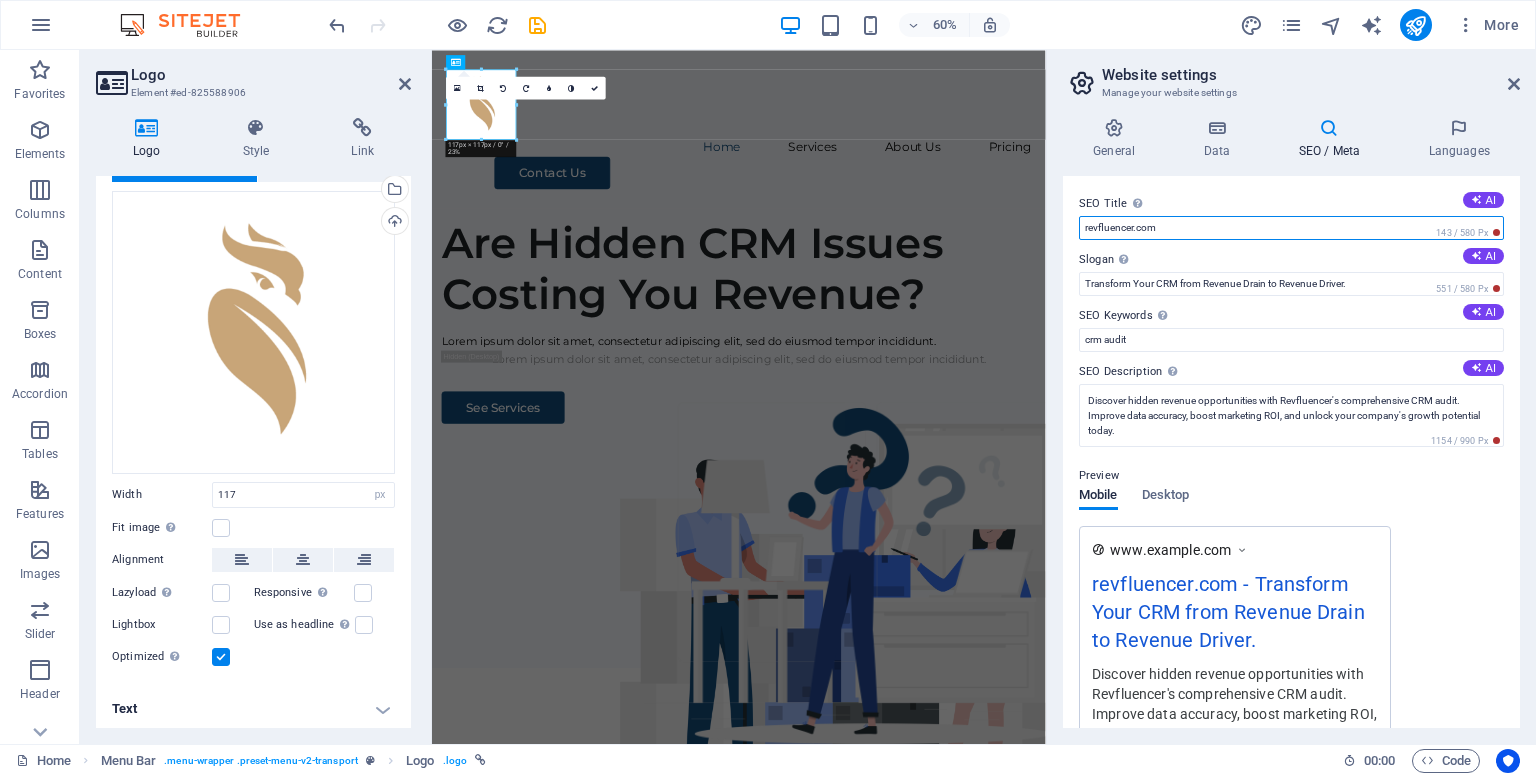 click on "revfluencer.com" at bounding box center [1291, 228] 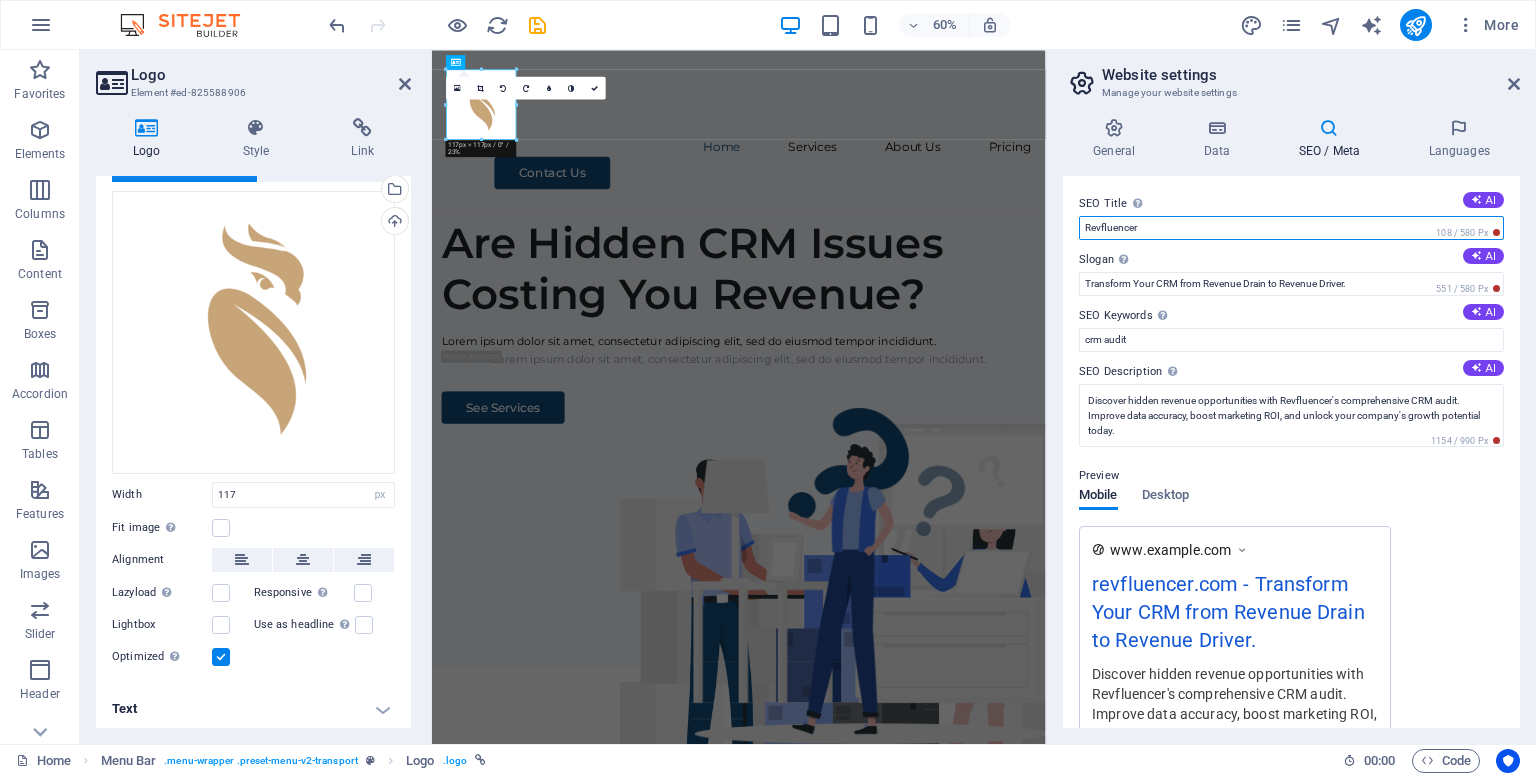 type on "Revfluencer" 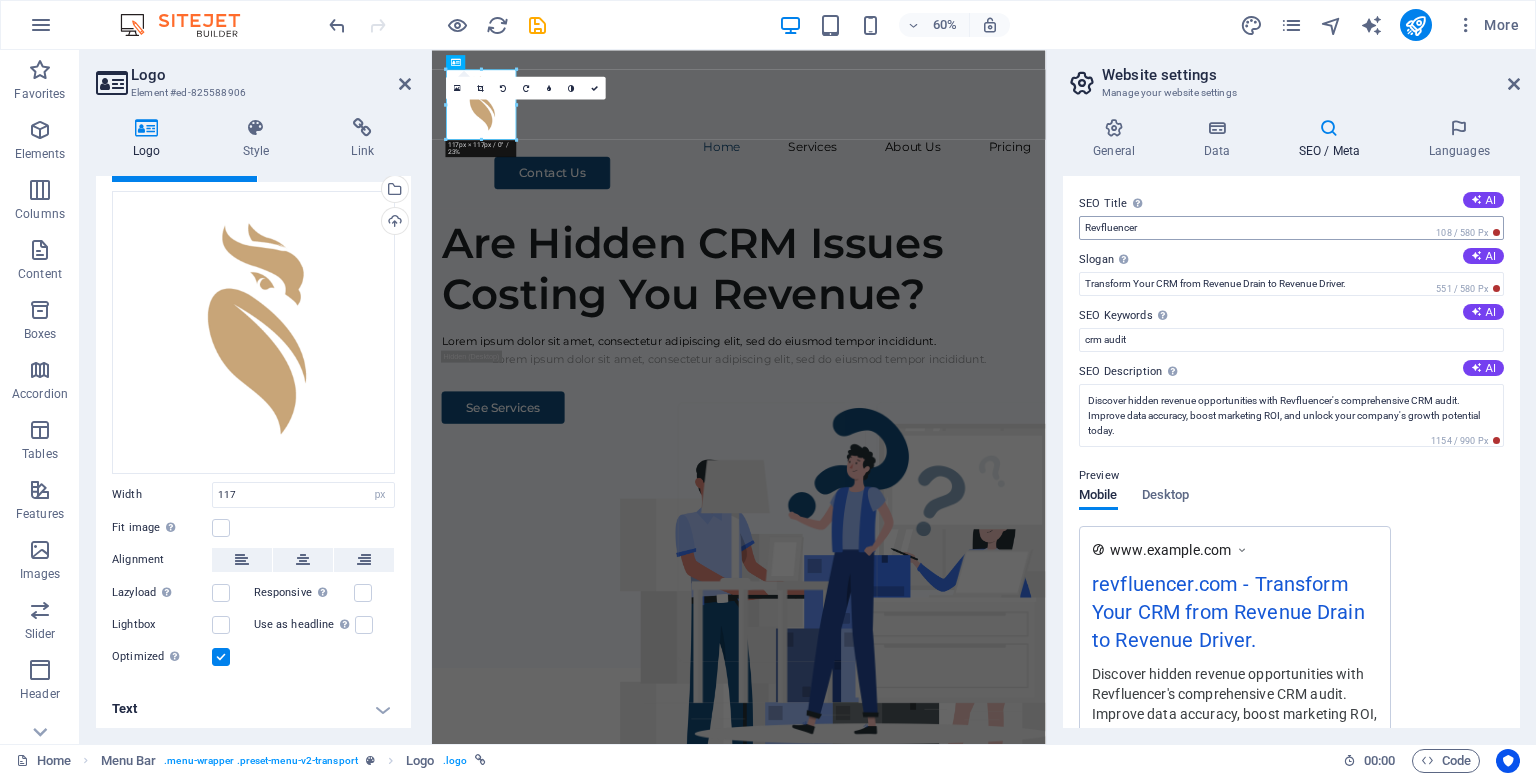 type 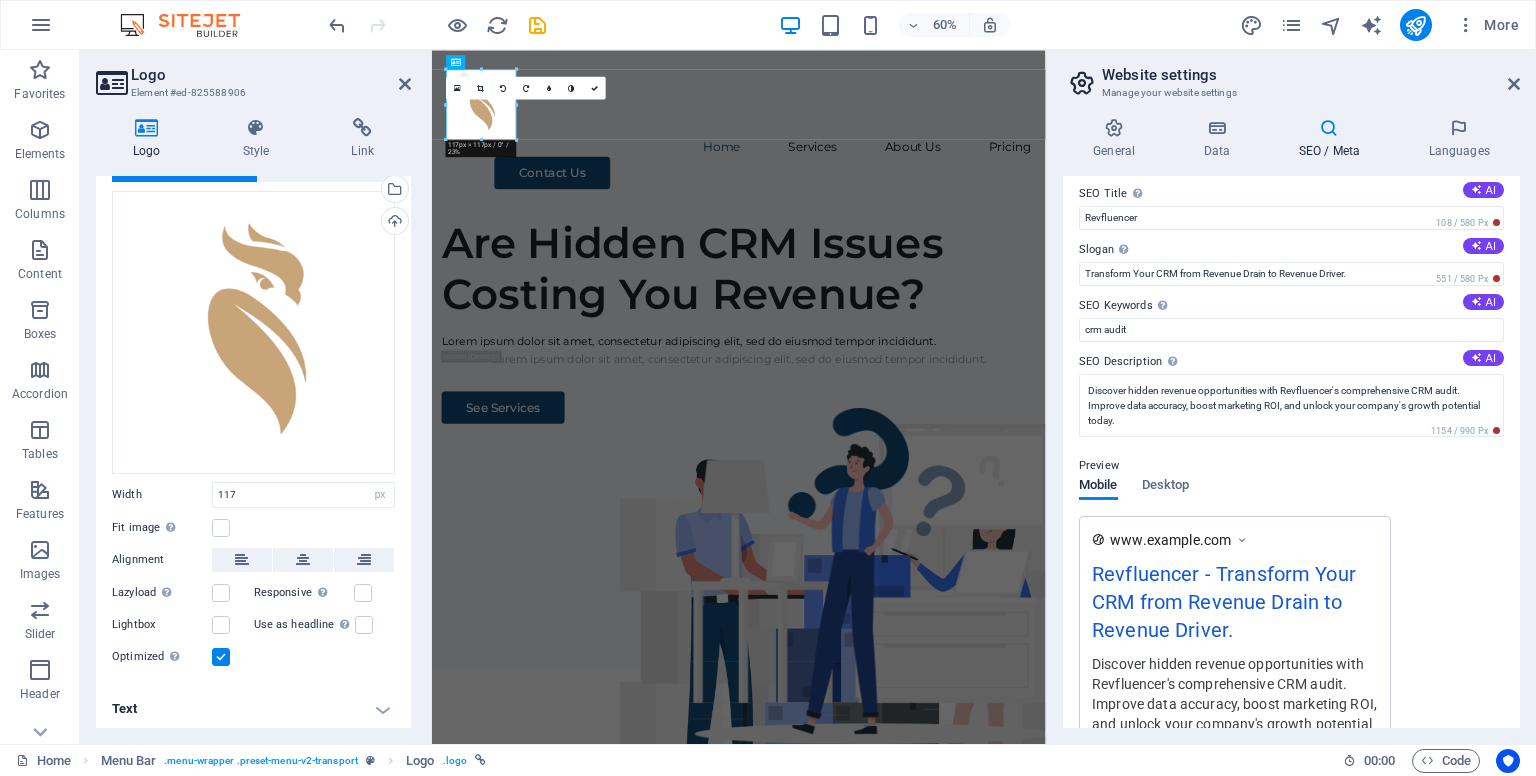 scroll, scrollTop: 0, scrollLeft: 0, axis: both 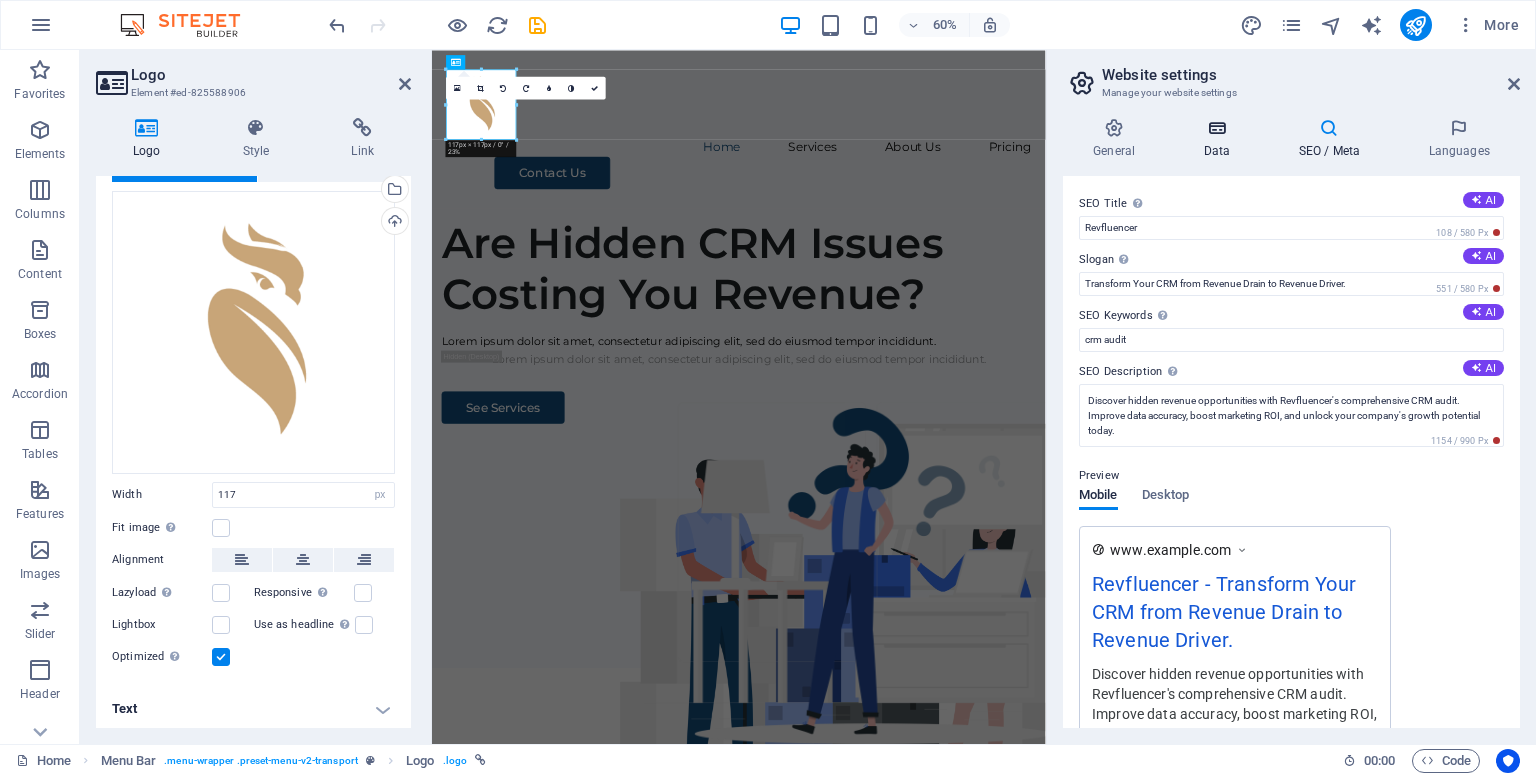 click on "Data" at bounding box center (1220, 139) 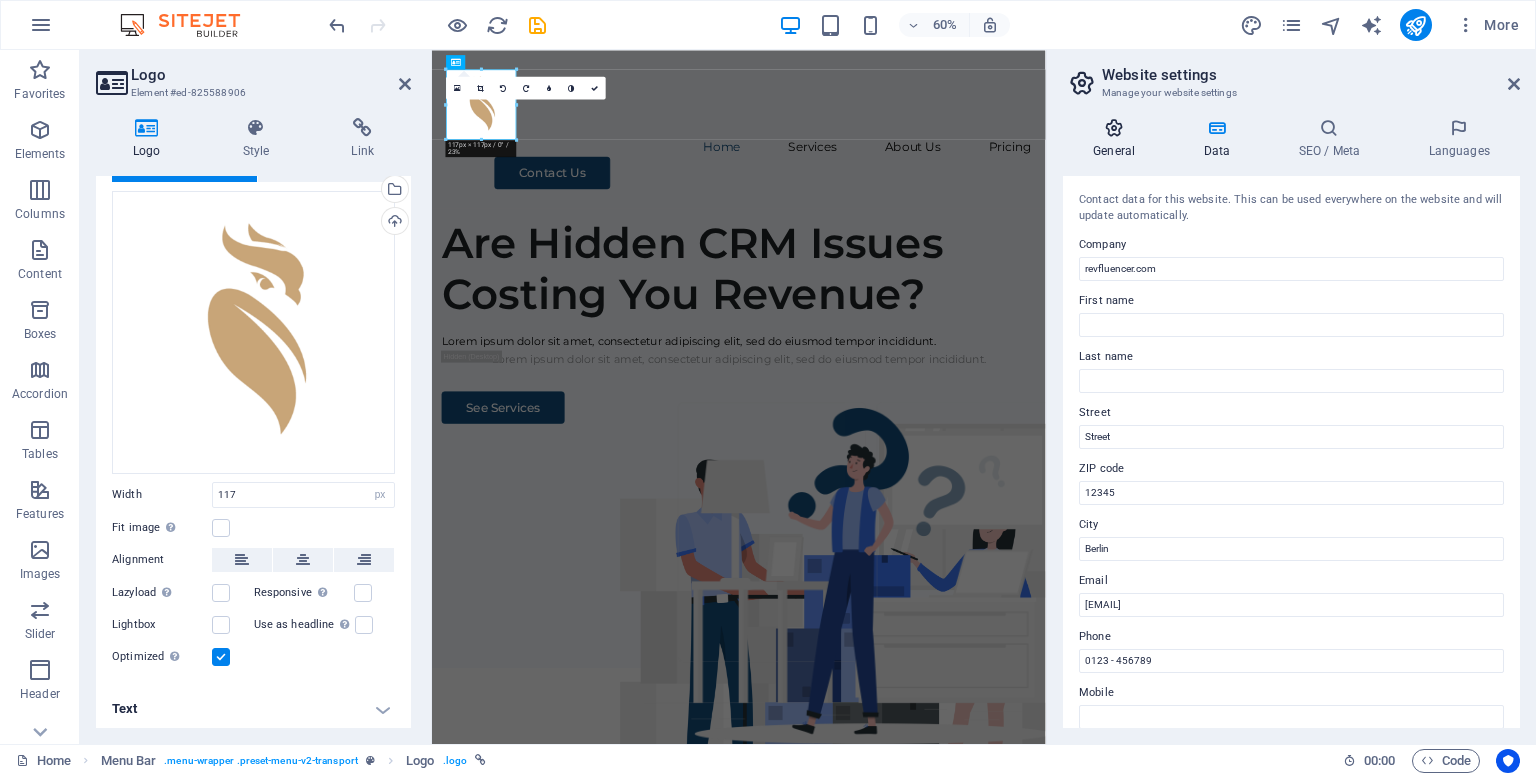 click at bounding box center (1114, 128) 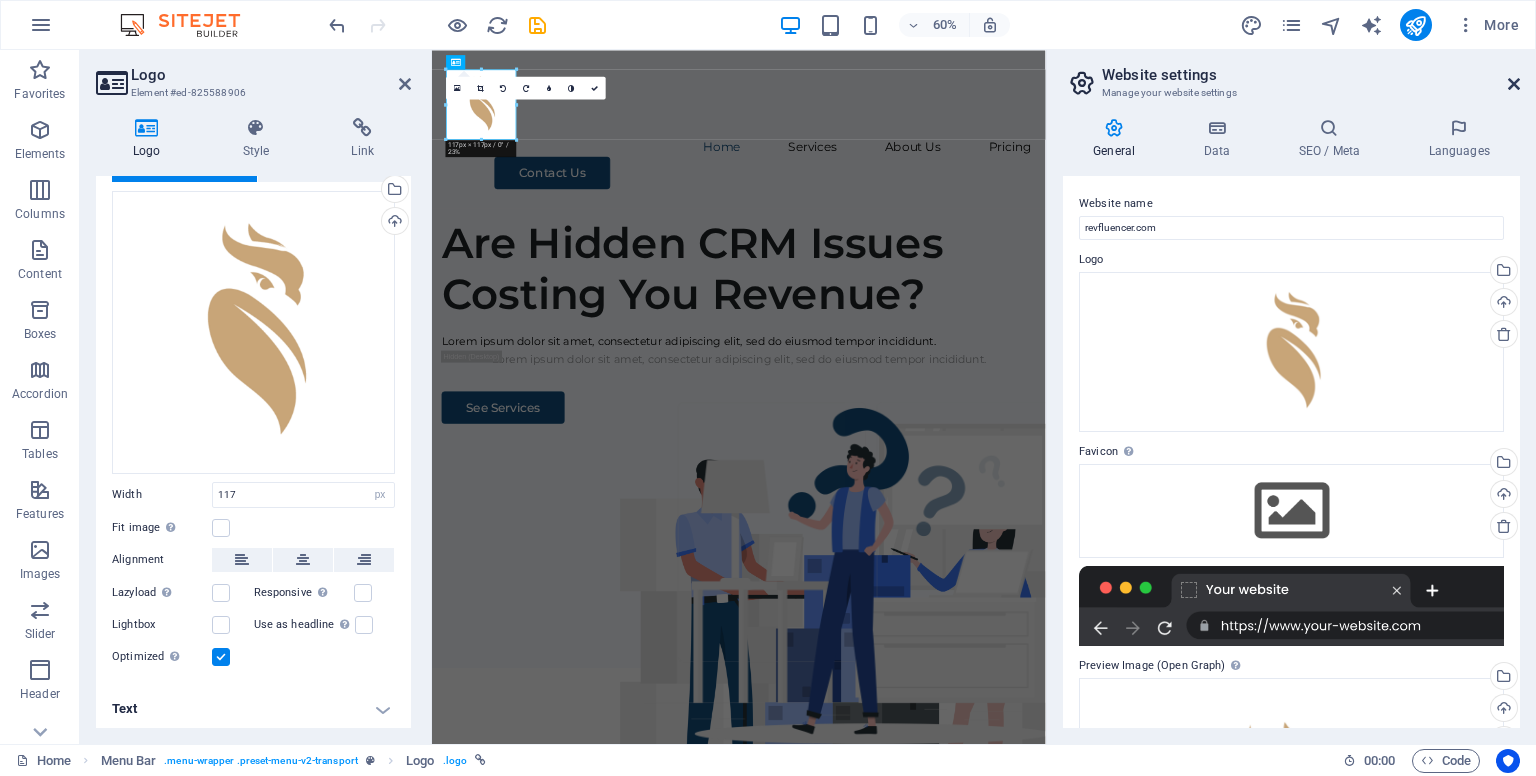 click at bounding box center (1514, 84) 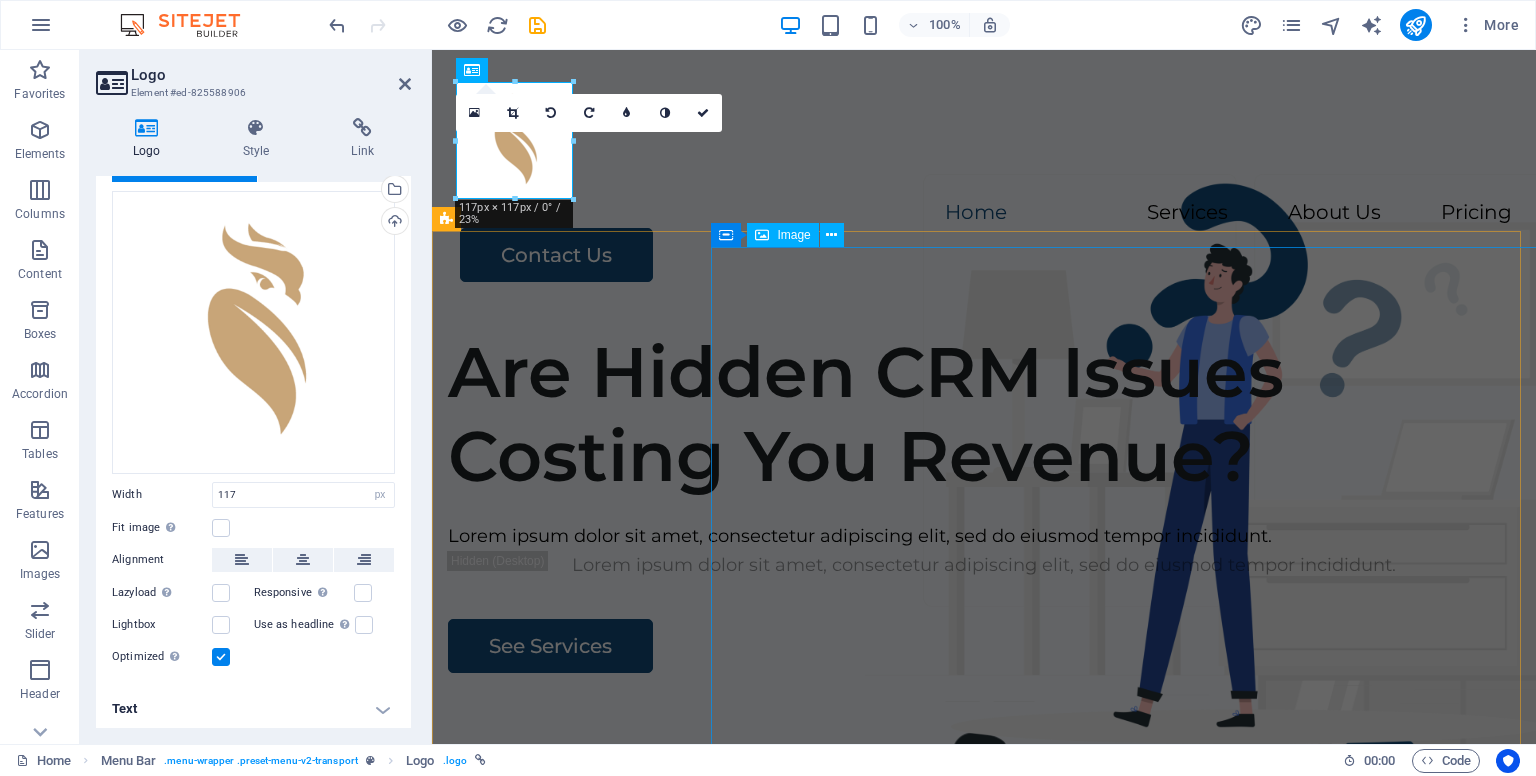 click at bounding box center [1201, 1008] 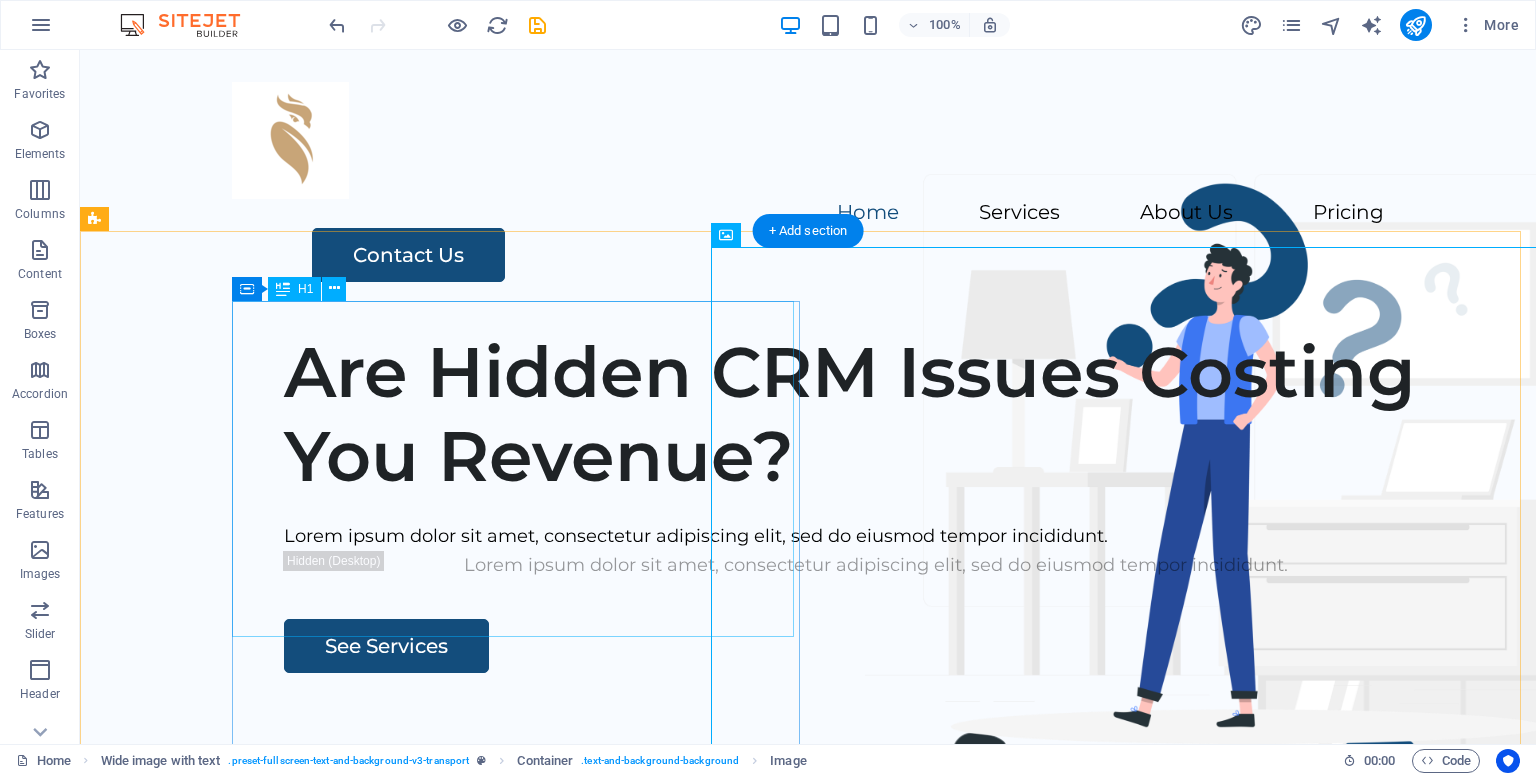 click on "Are Hidden CRM Issues Costing You Revenue?" at bounding box center [876, 414] 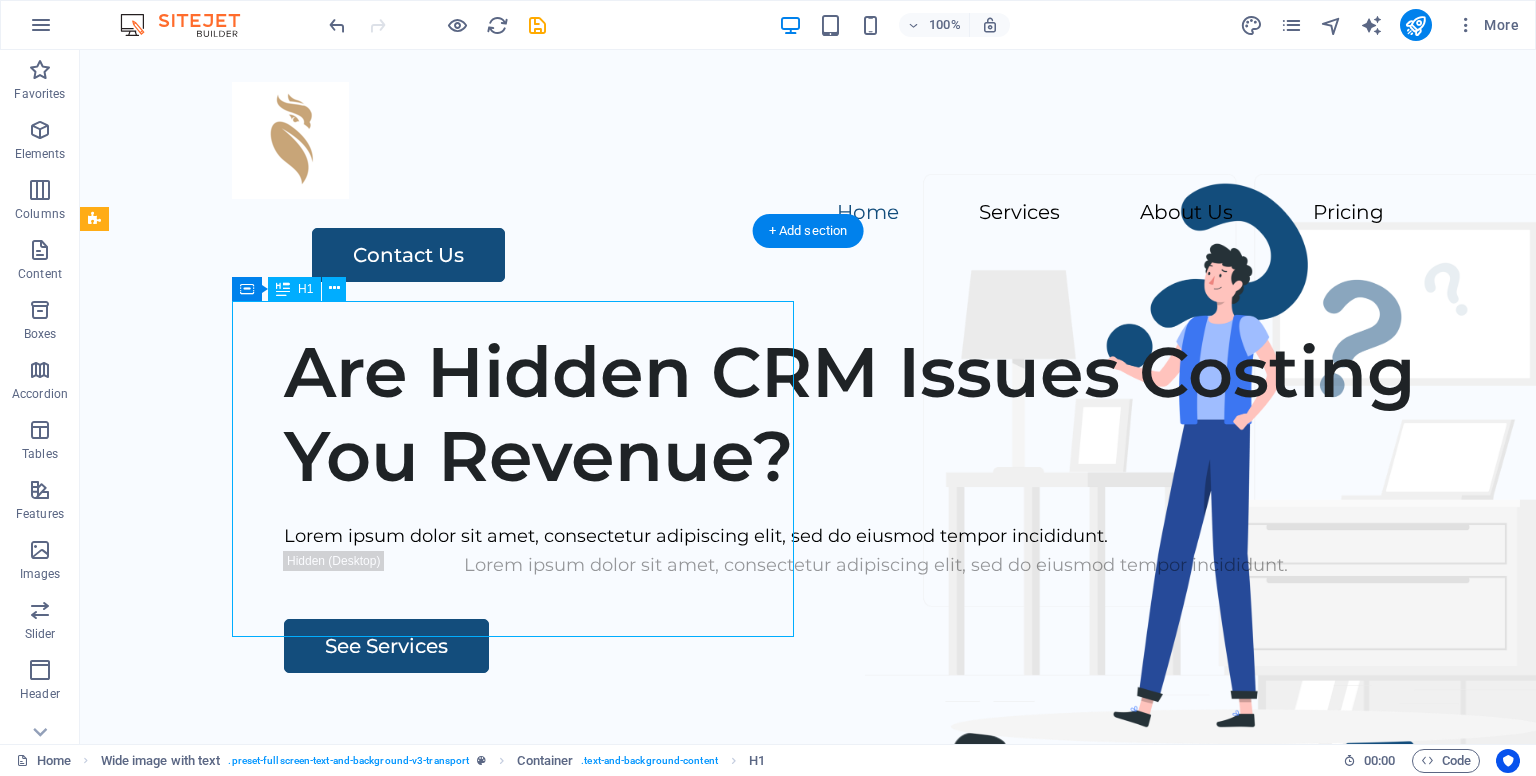 click on "Are Hidden CRM Issues Costing You Revenue?" at bounding box center [876, 414] 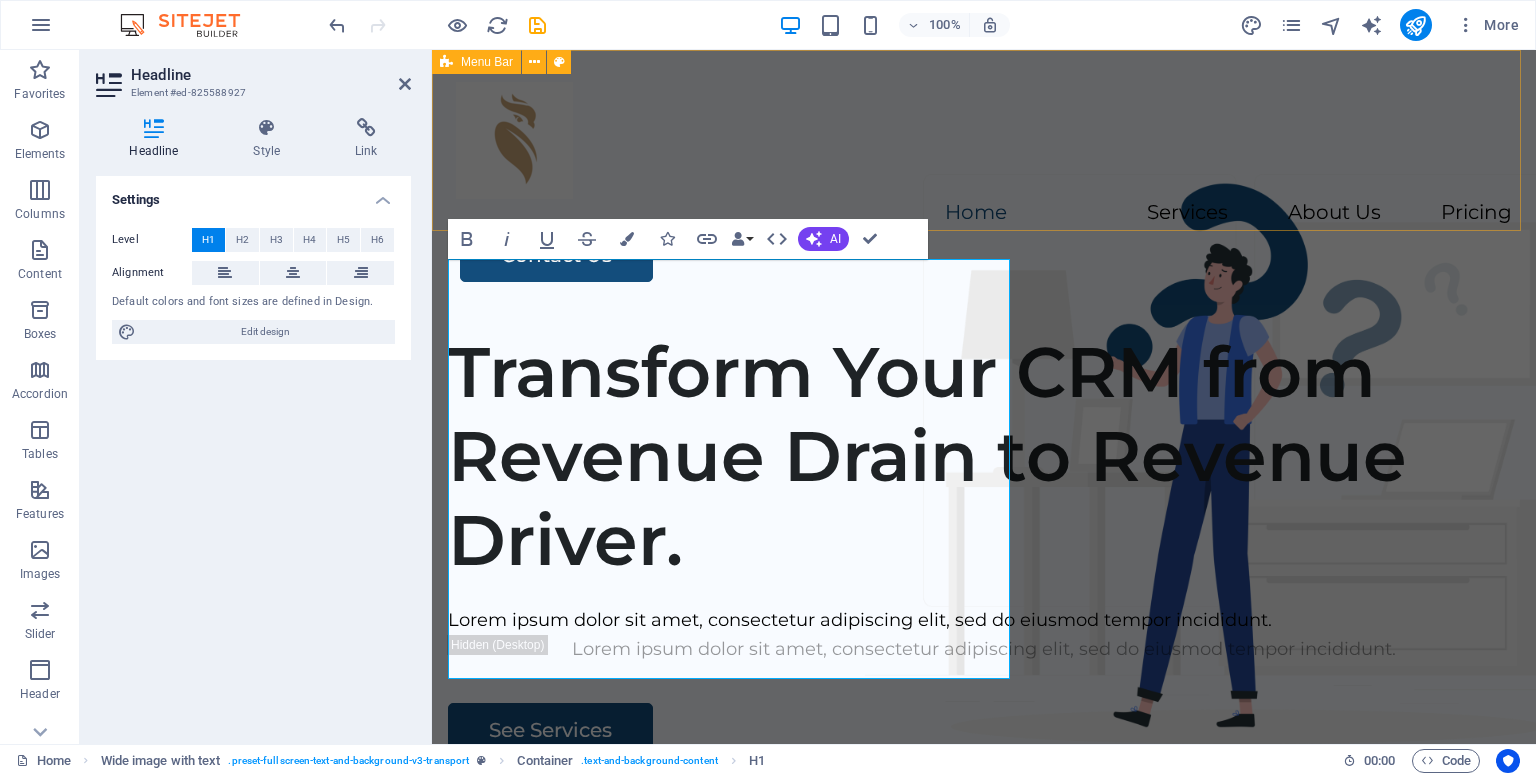 click on "Home Services About Us Pricing Contact Us" at bounding box center (984, 182) 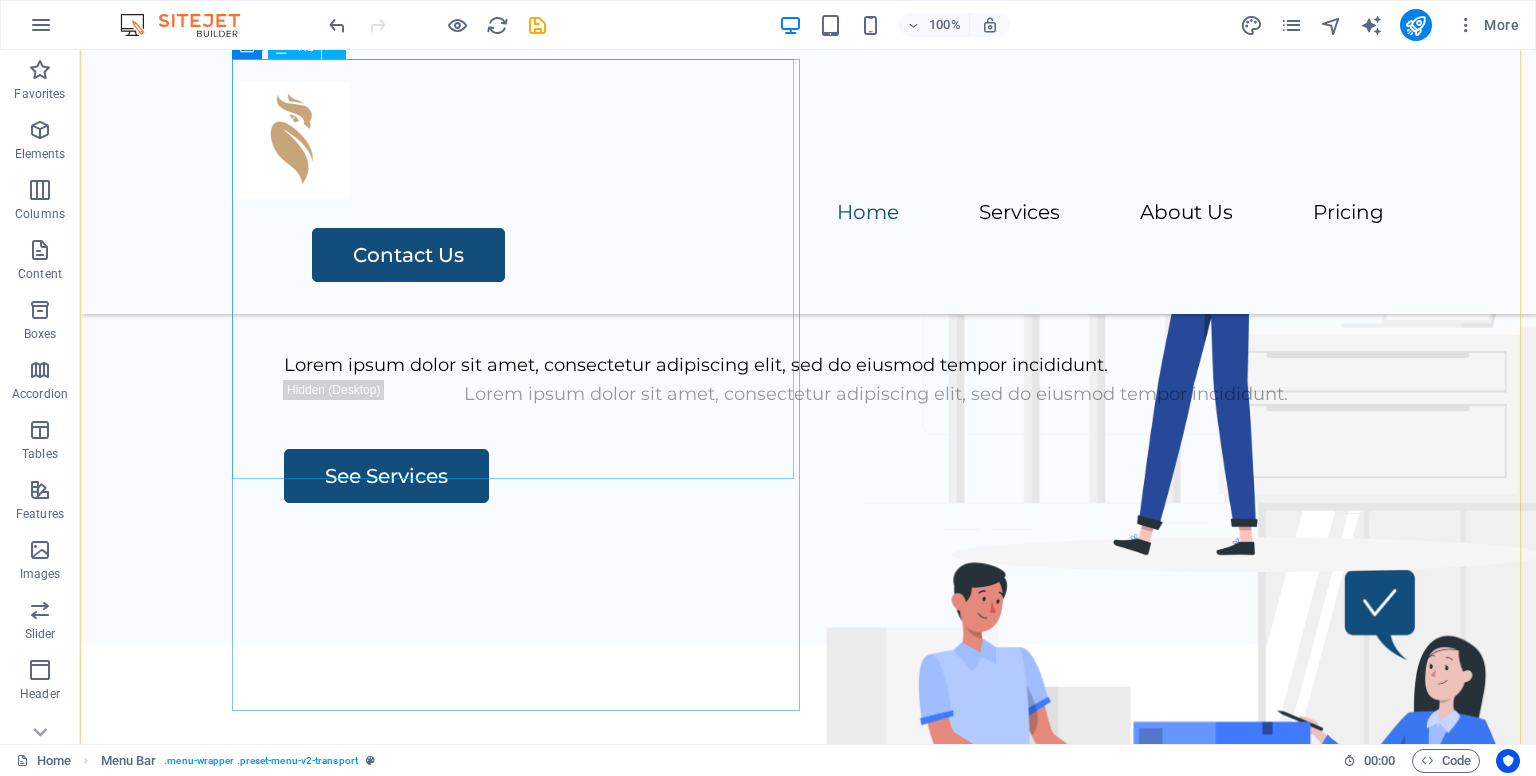 scroll, scrollTop: 200, scrollLeft: 0, axis: vertical 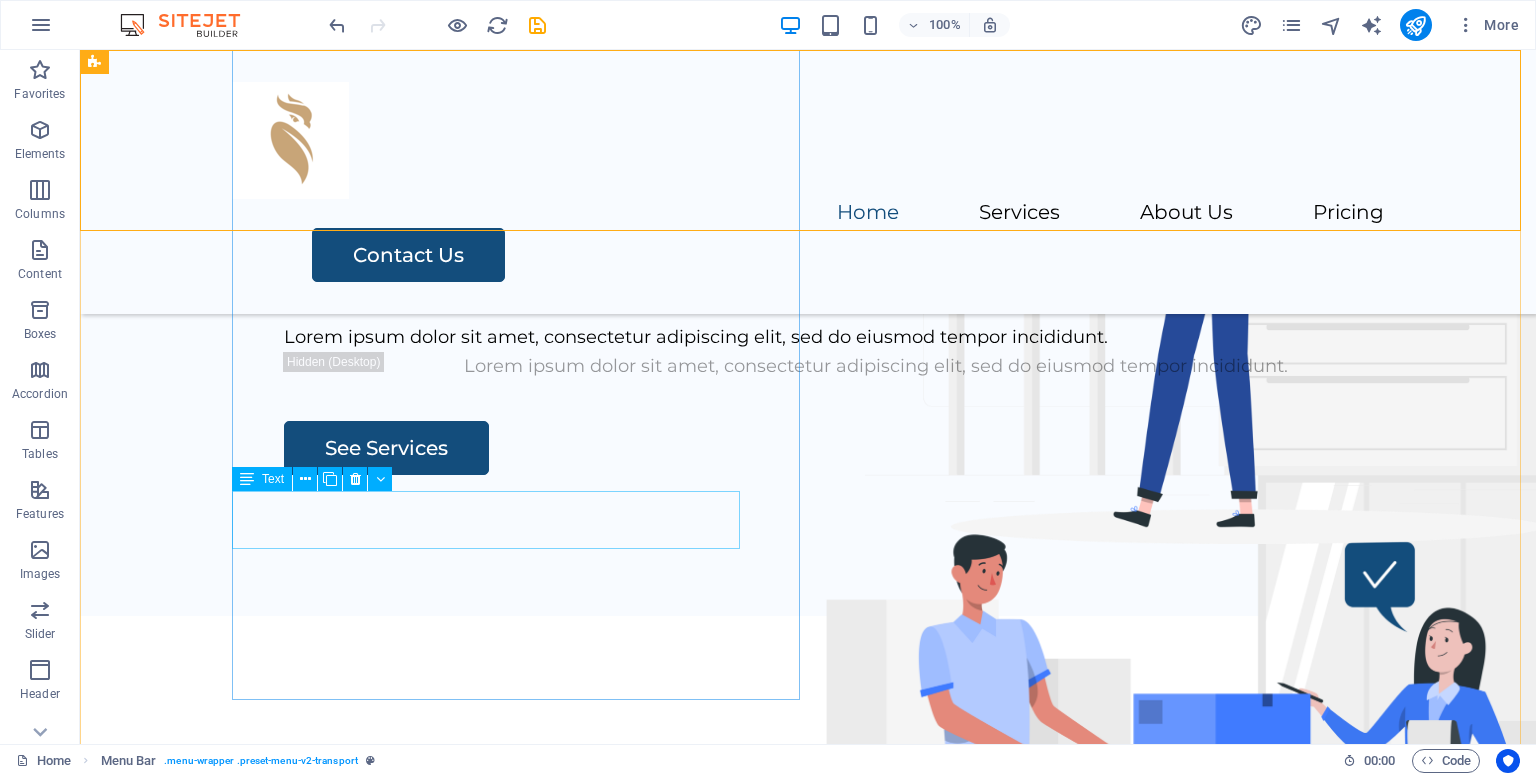 click on "Lorem ipsum dolor sit amet, consectetur adipiscing elit, sed do eiusmod tempor incididunt." at bounding box center [876, 337] 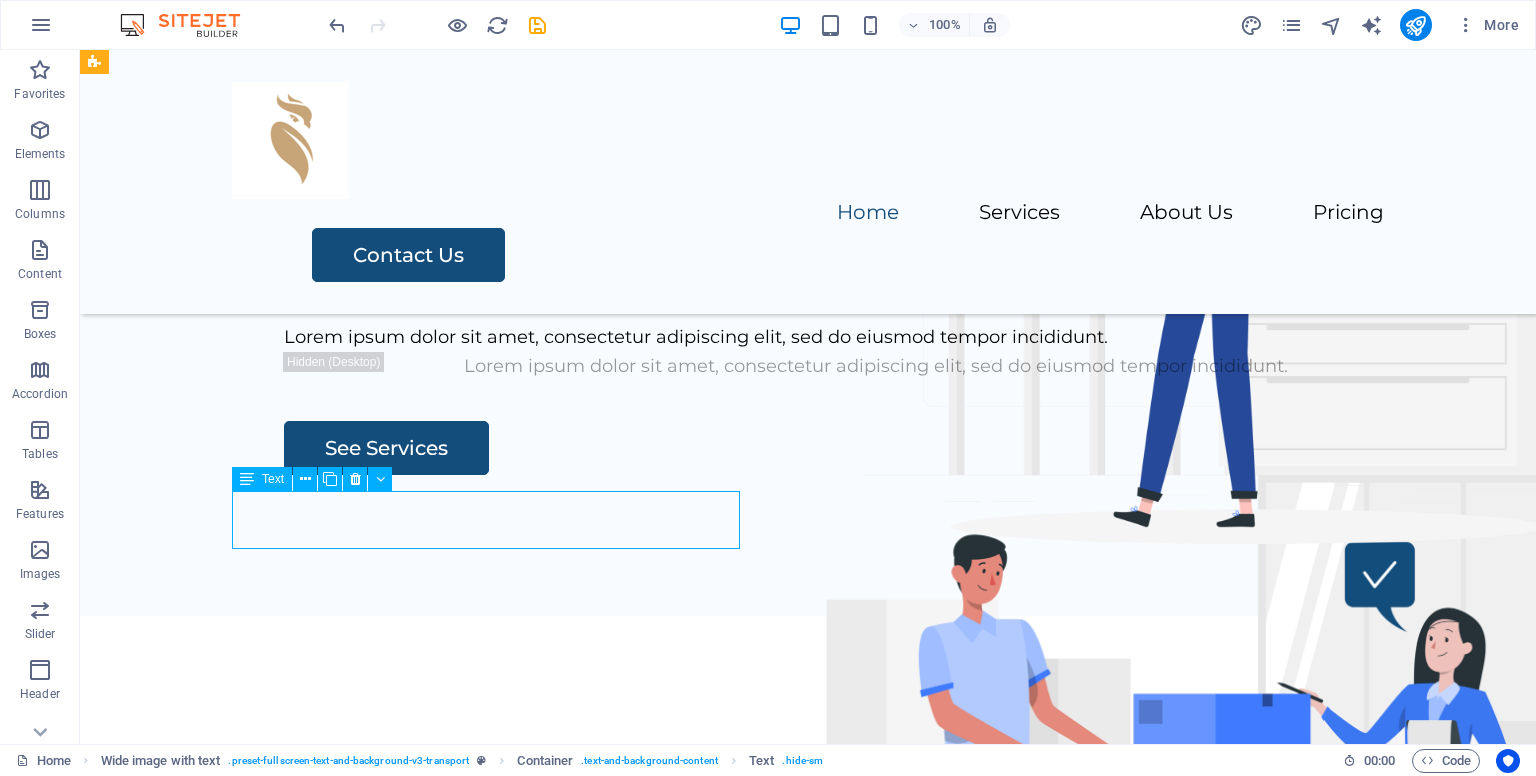 click on "Lorem ipsum dolor sit amet, consectetur adipiscing elit, sed do eiusmod tempor incididunt." at bounding box center (876, 337) 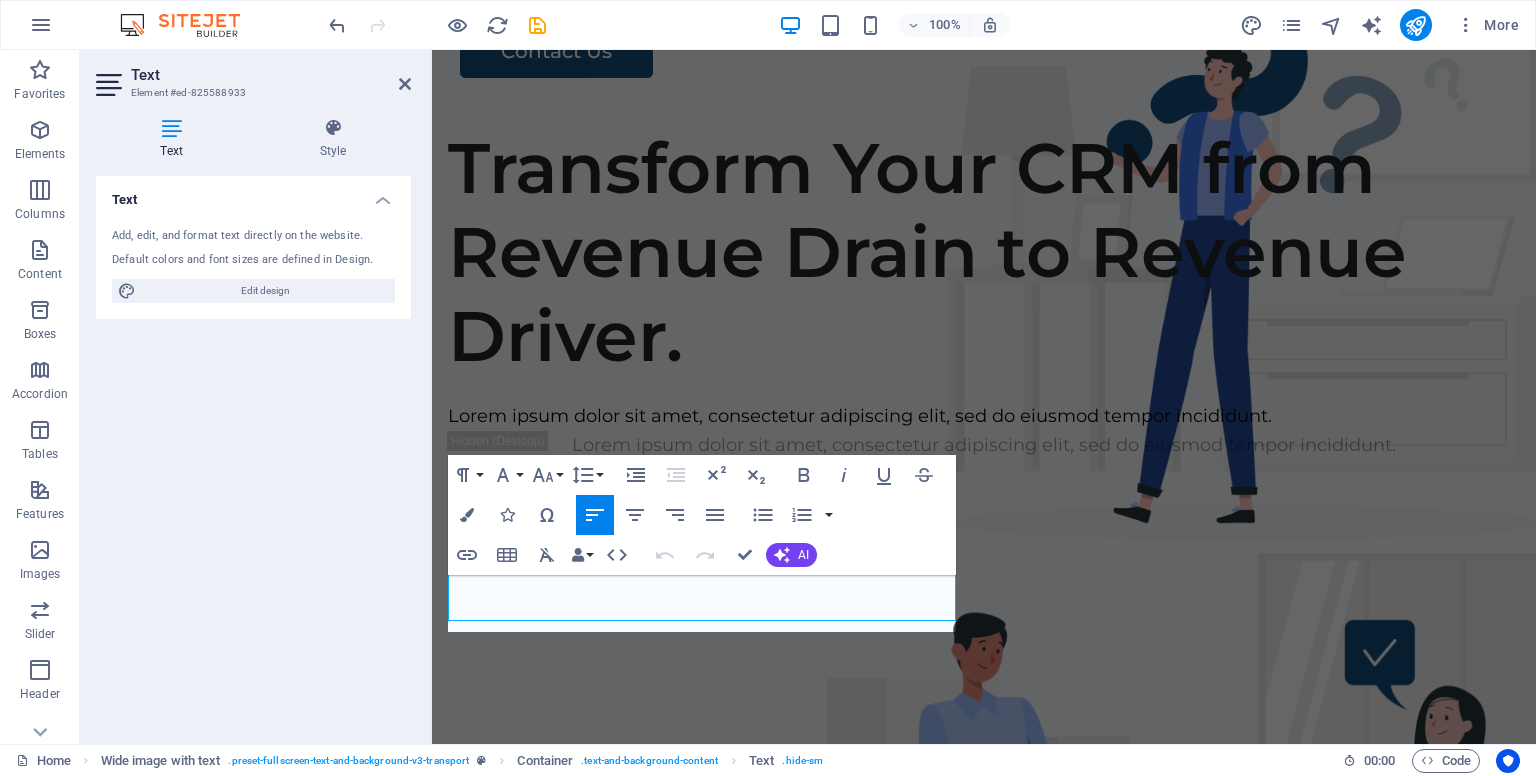 scroll, scrollTop: 100, scrollLeft: 0, axis: vertical 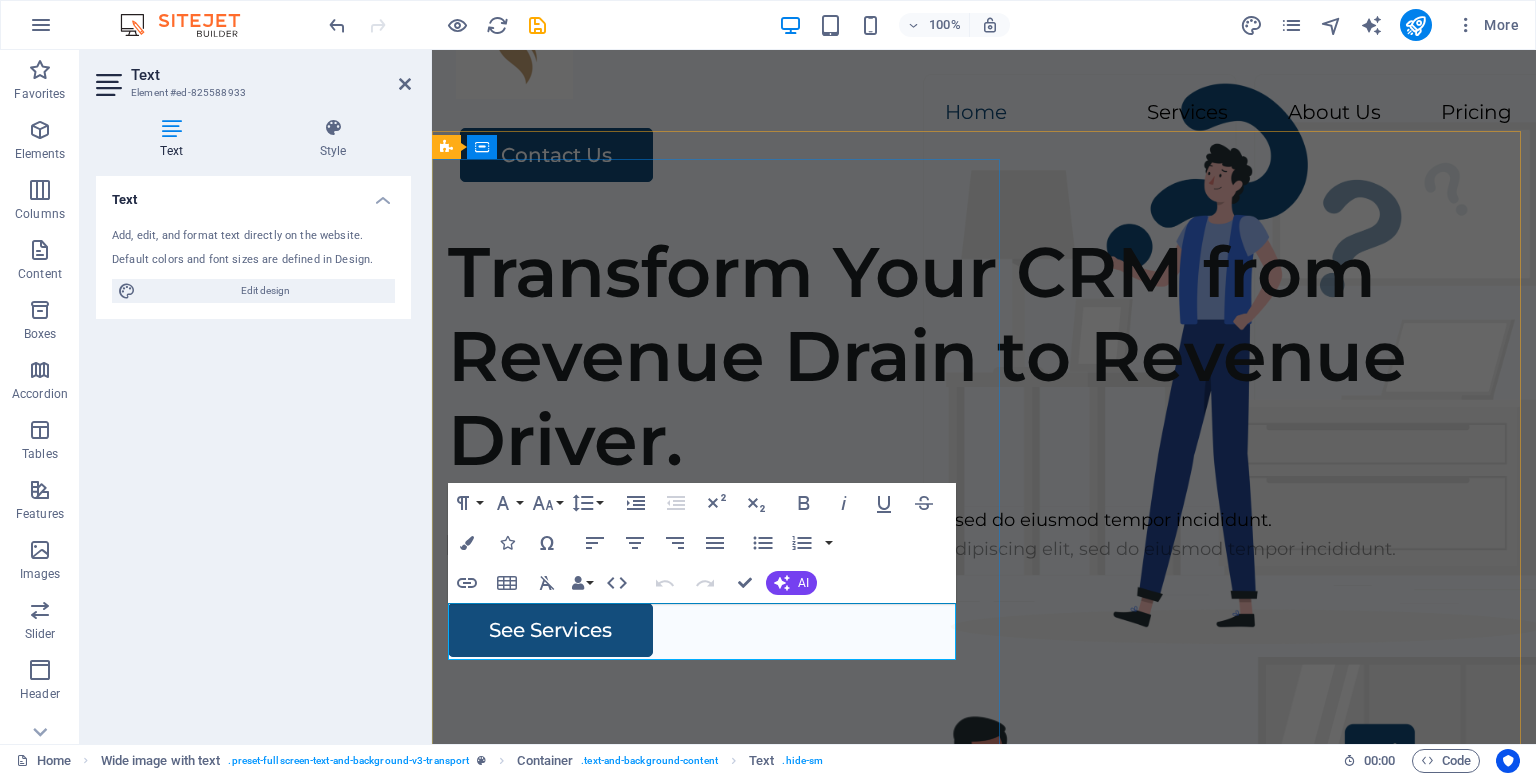 click on "Lorem ipsum dolor sit amet, consectetur adipiscing elit, sed do eiusmod tempor incididunt." at bounding box center [984, 520] 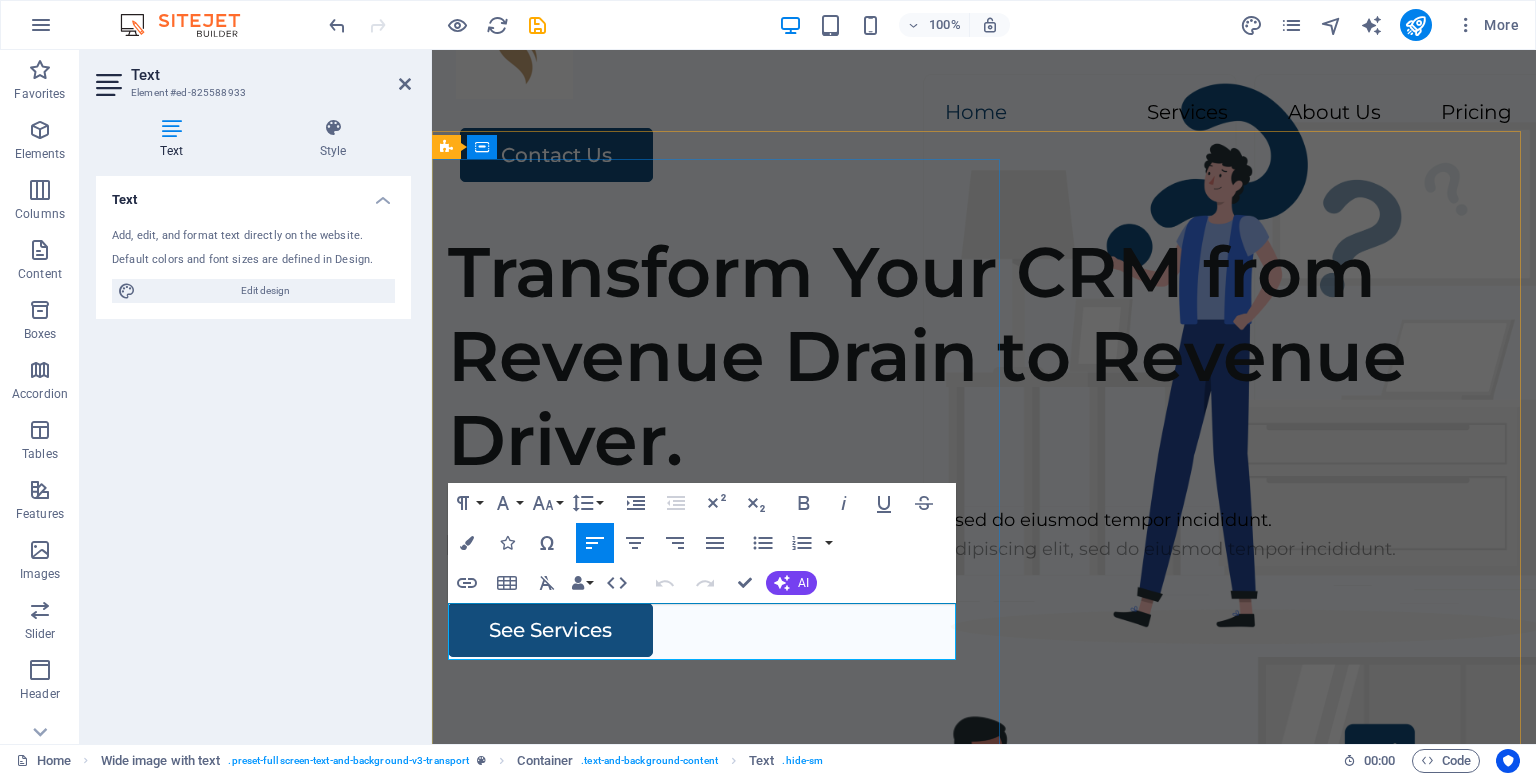 click on "Lorem ipsum dolor sit amet, consectetur adipiscing elit, sed do eiusmod tempor incididunt." at bounding box center [984, 520] 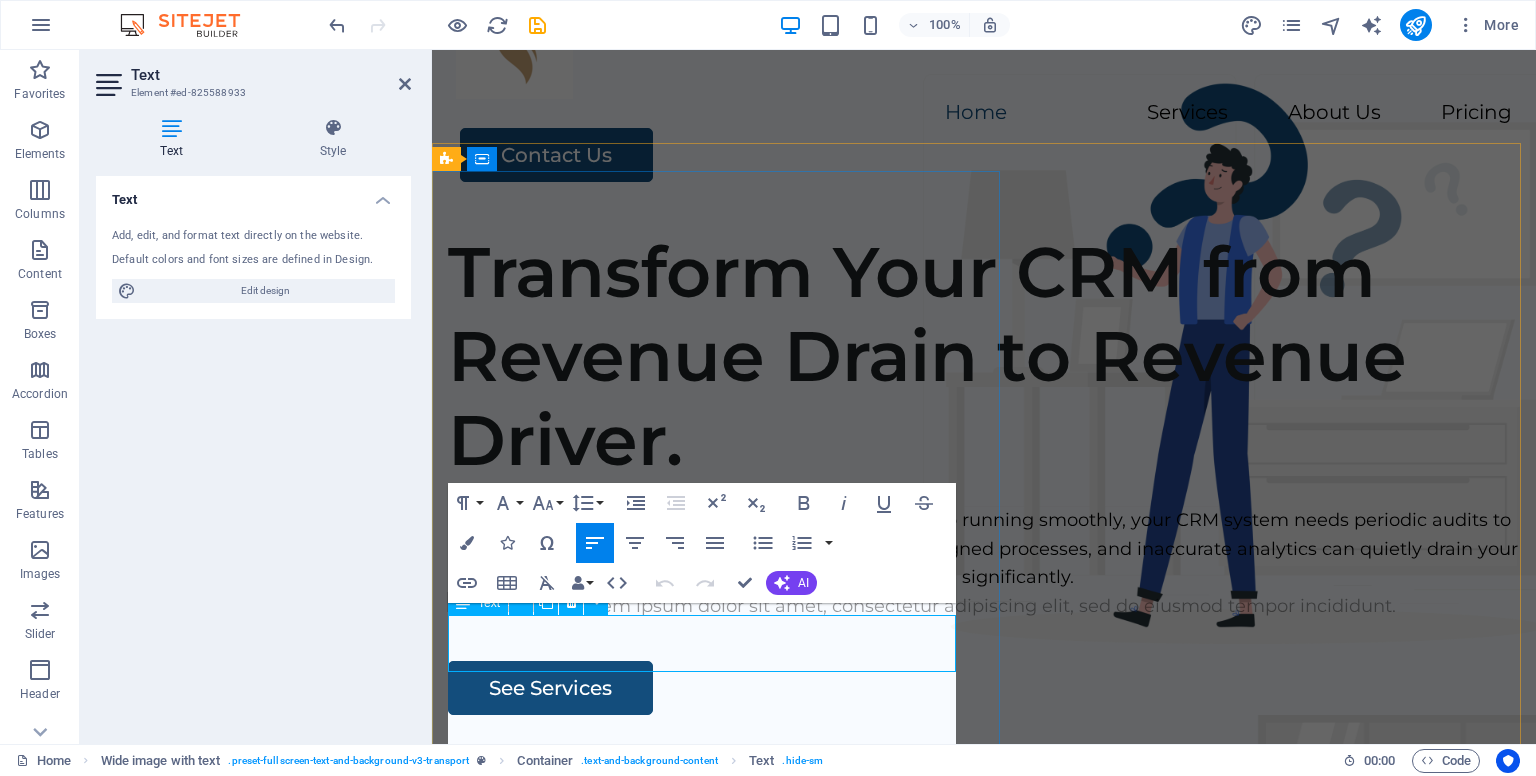 scroll, scrollTop: 88, scrollLeft: 0, axis: vertical 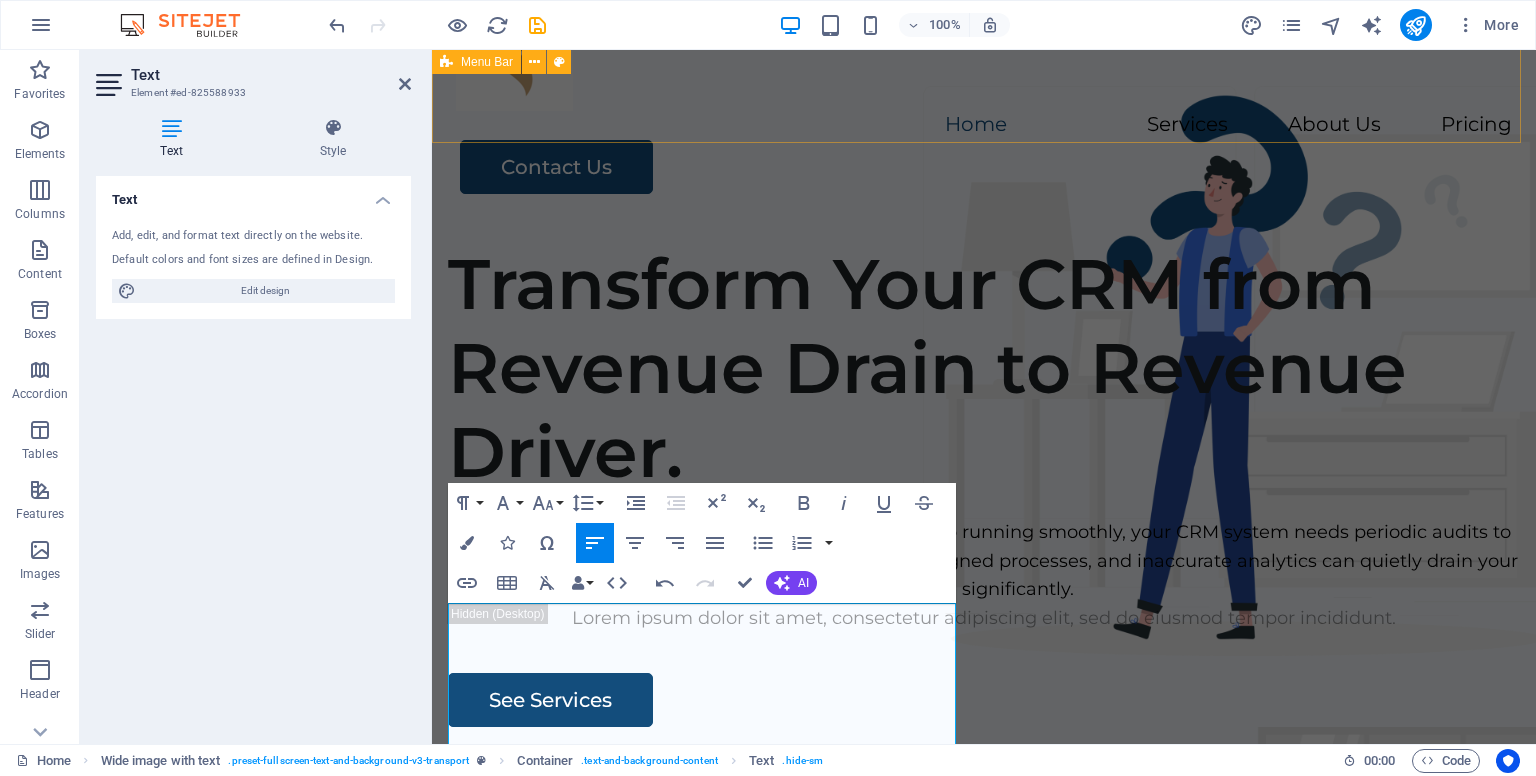 click on "Home Services About Us Pricing Contact Us" at bounding box center [984, 94] 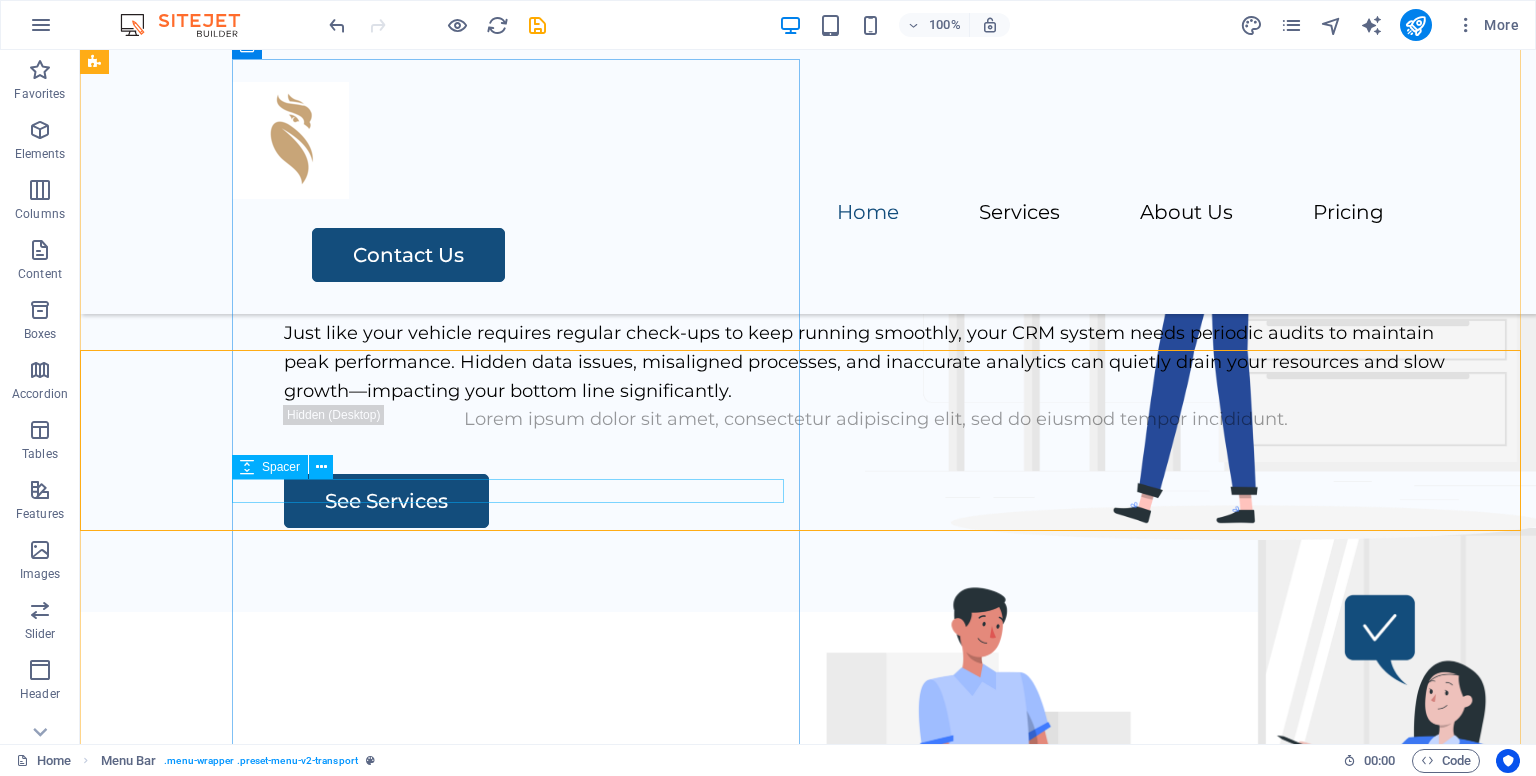 scroll, scrollTop: 488, scrollLeft: 0, axis: vertical 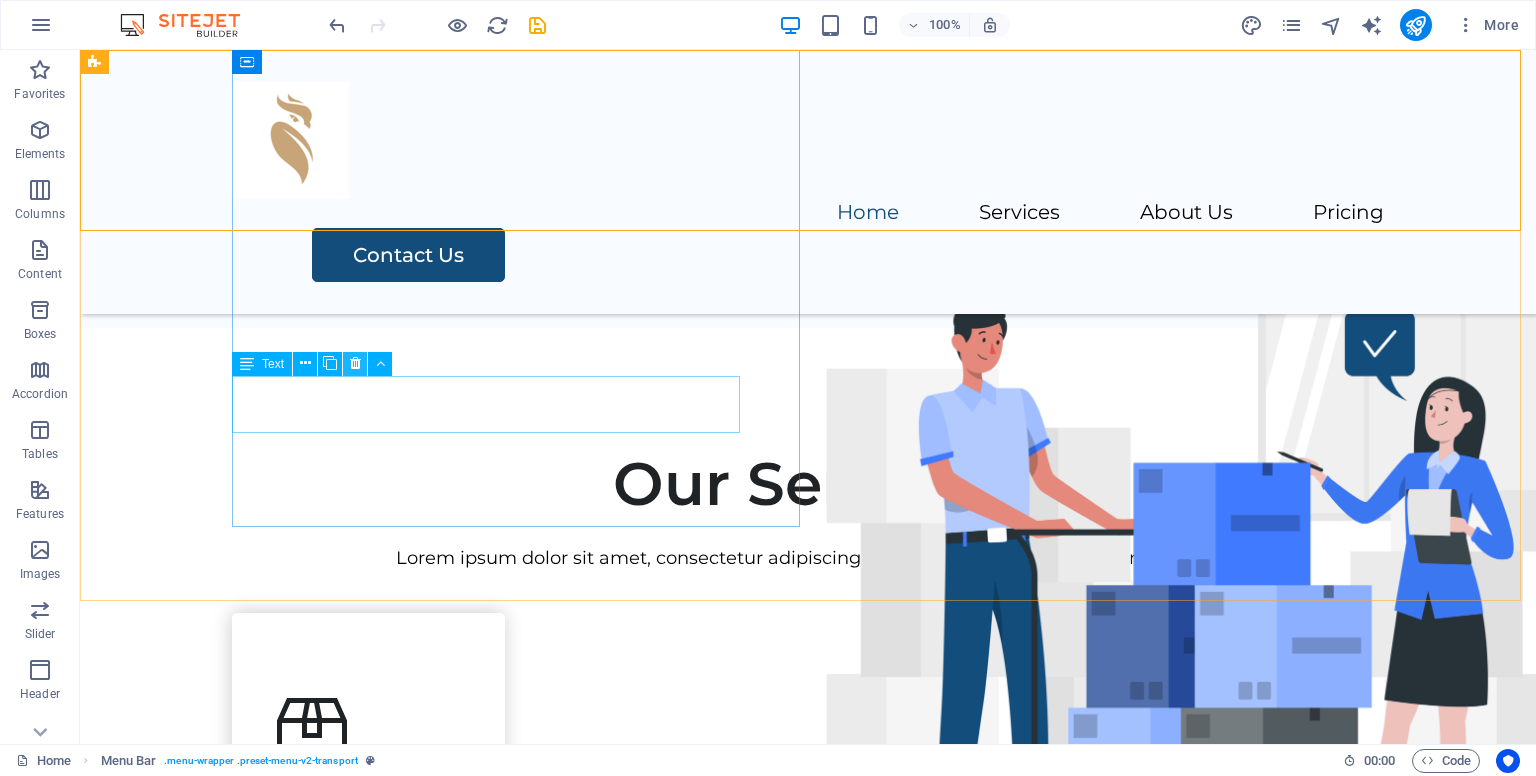 click at bounding box center [355, 363] 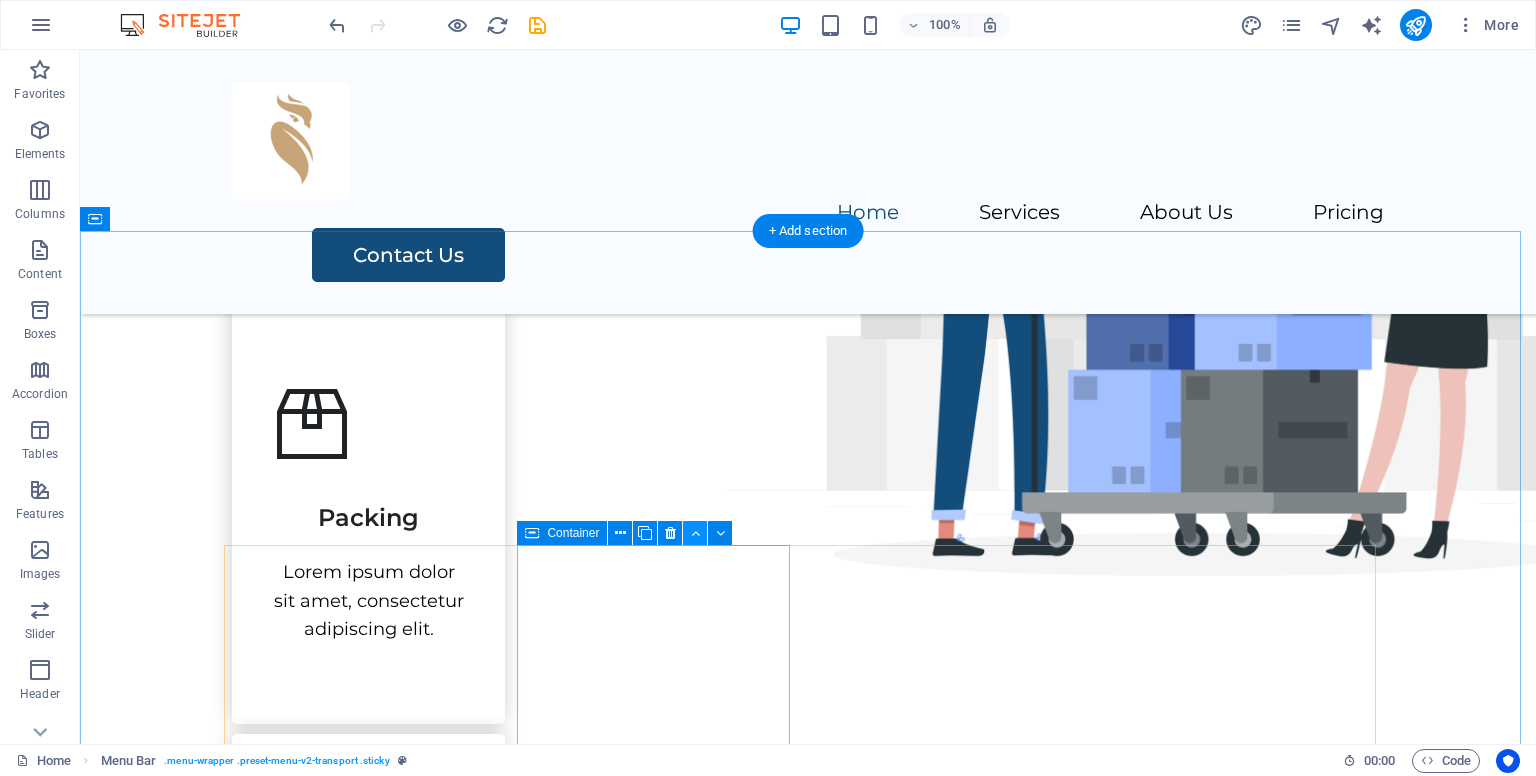 scroll, scrollTop: 800, scrollLeft: 0, axis: vertical 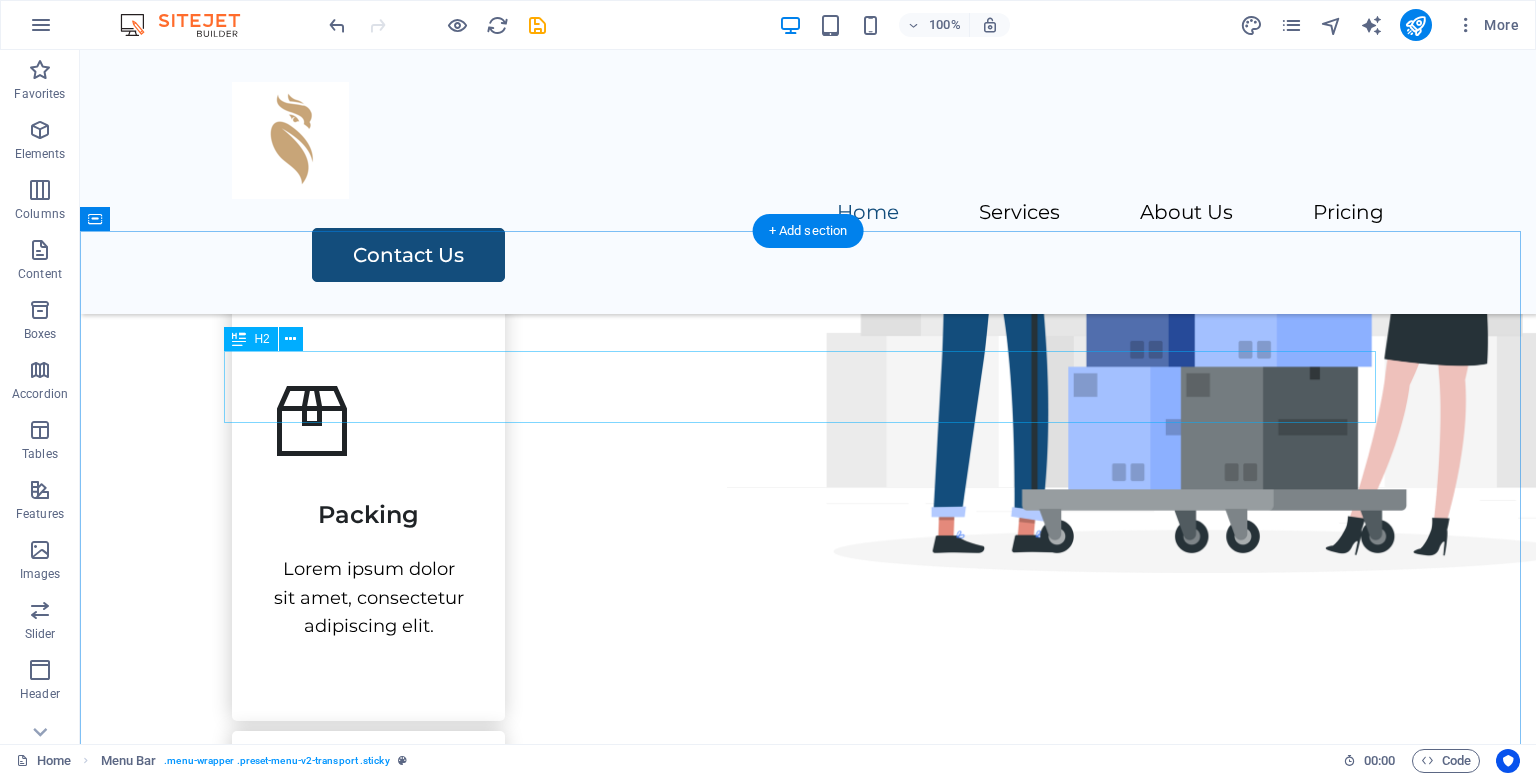 click on "Our Services" at bounding box center (808, 172) 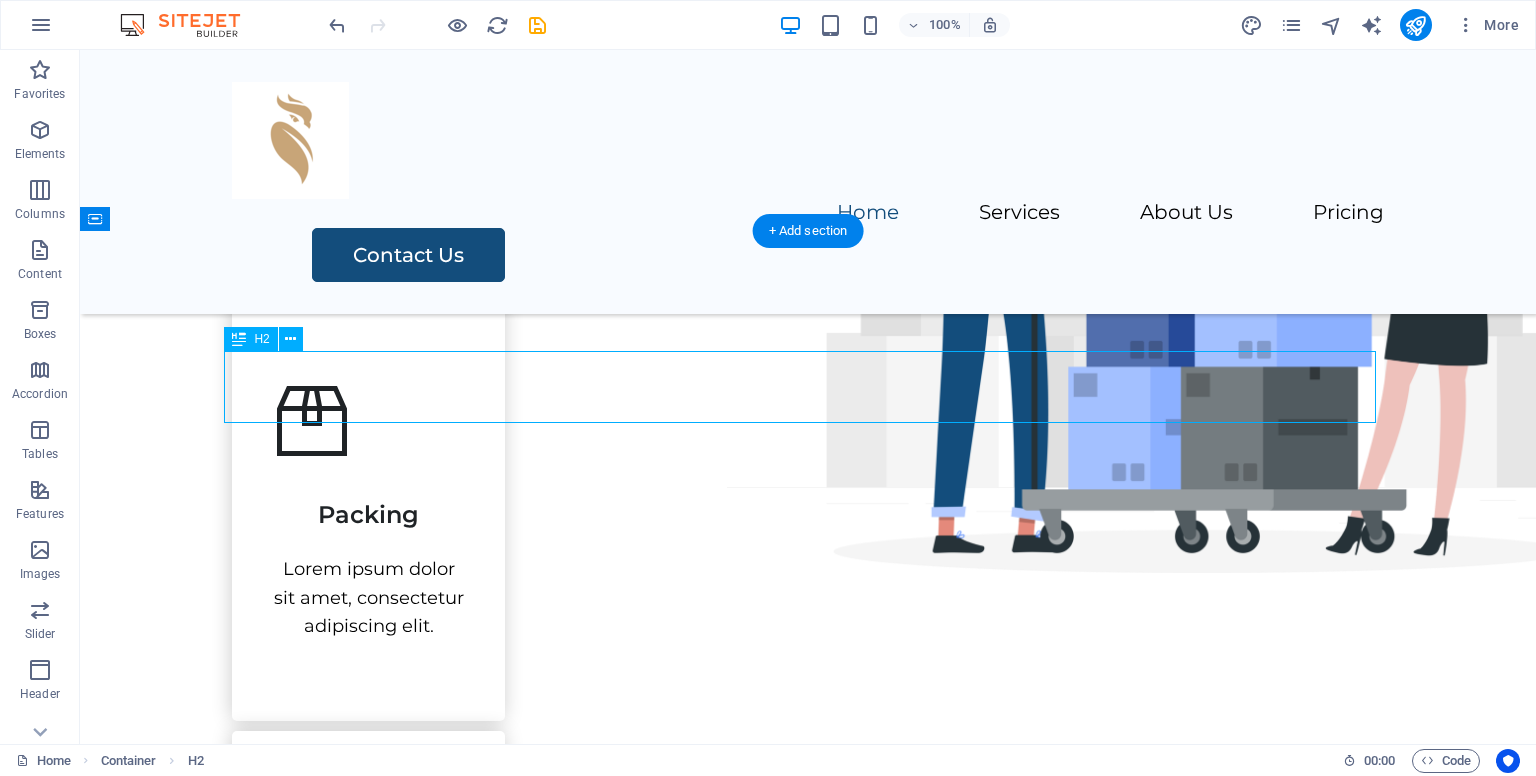 click on "Our Services" at bounding box center [808, 172] 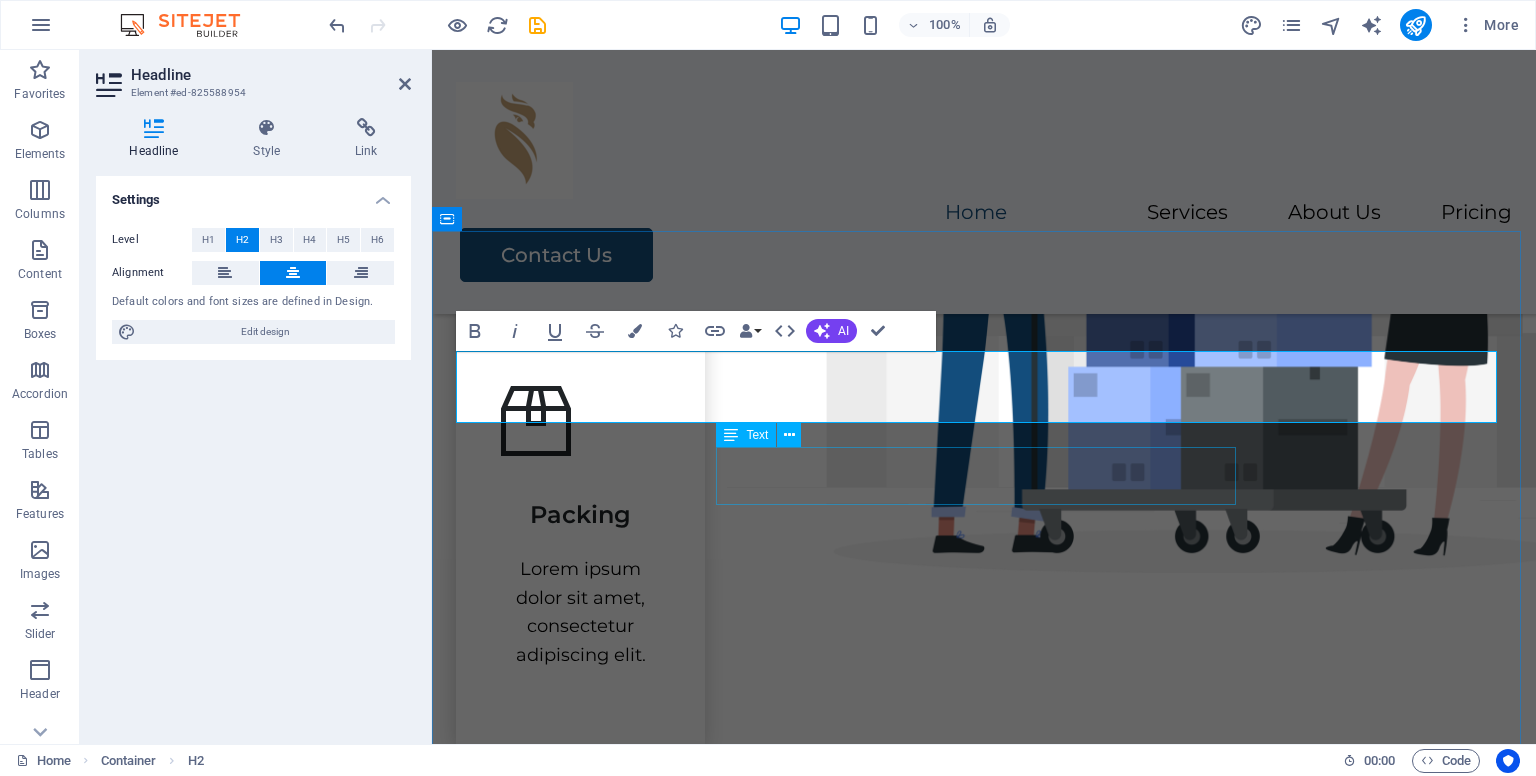 click on "Lorem ipsum dolor sit amet, consectetur adipiscing elit, sed do eiusmod tempor incididunt." at bounding box center (984, 246) 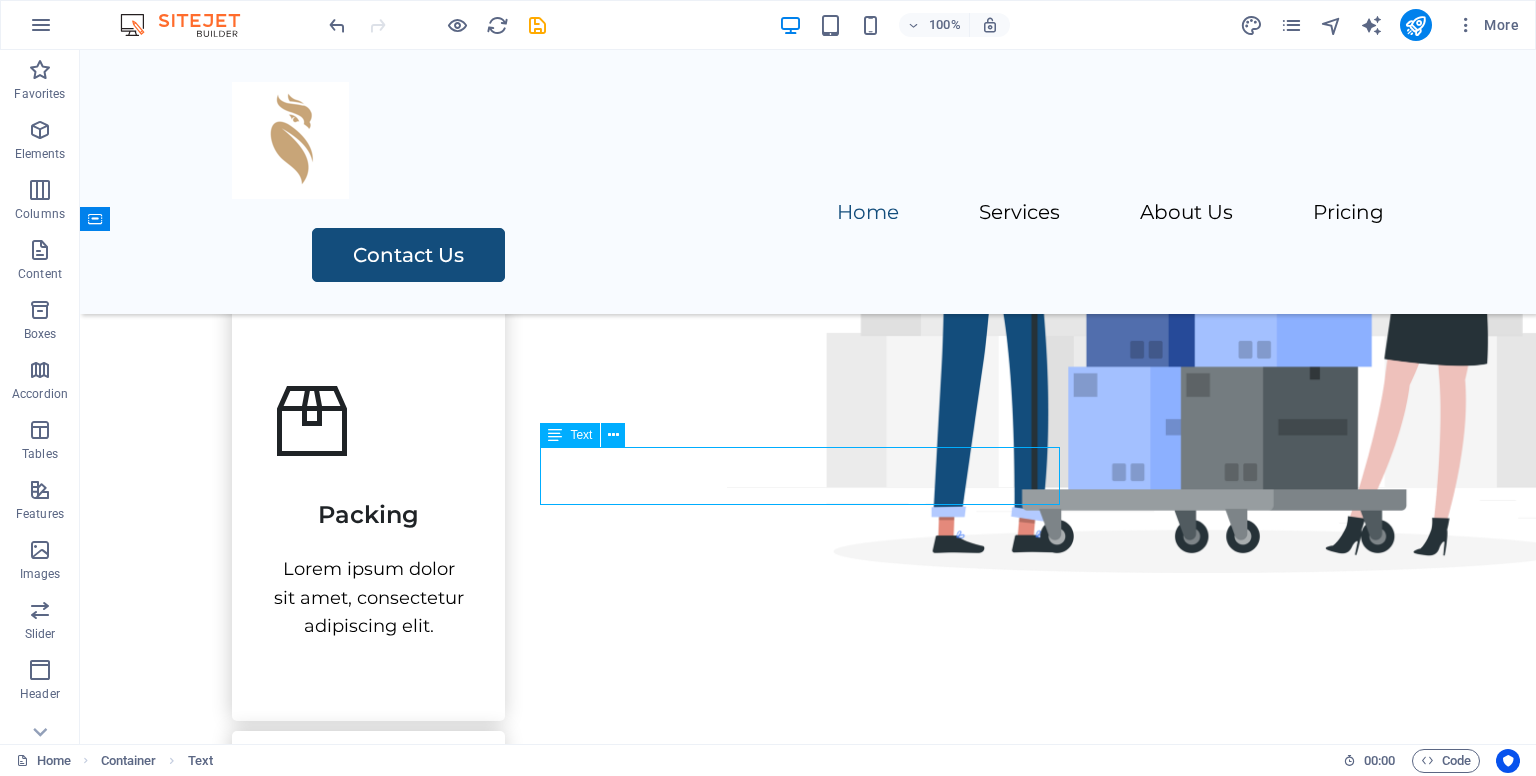 click on "Lorem ipsum dolor sit amet, consectetur adipiscing elit, sed do eiusmod tempor incididunt." at bounding box center (808, 246) 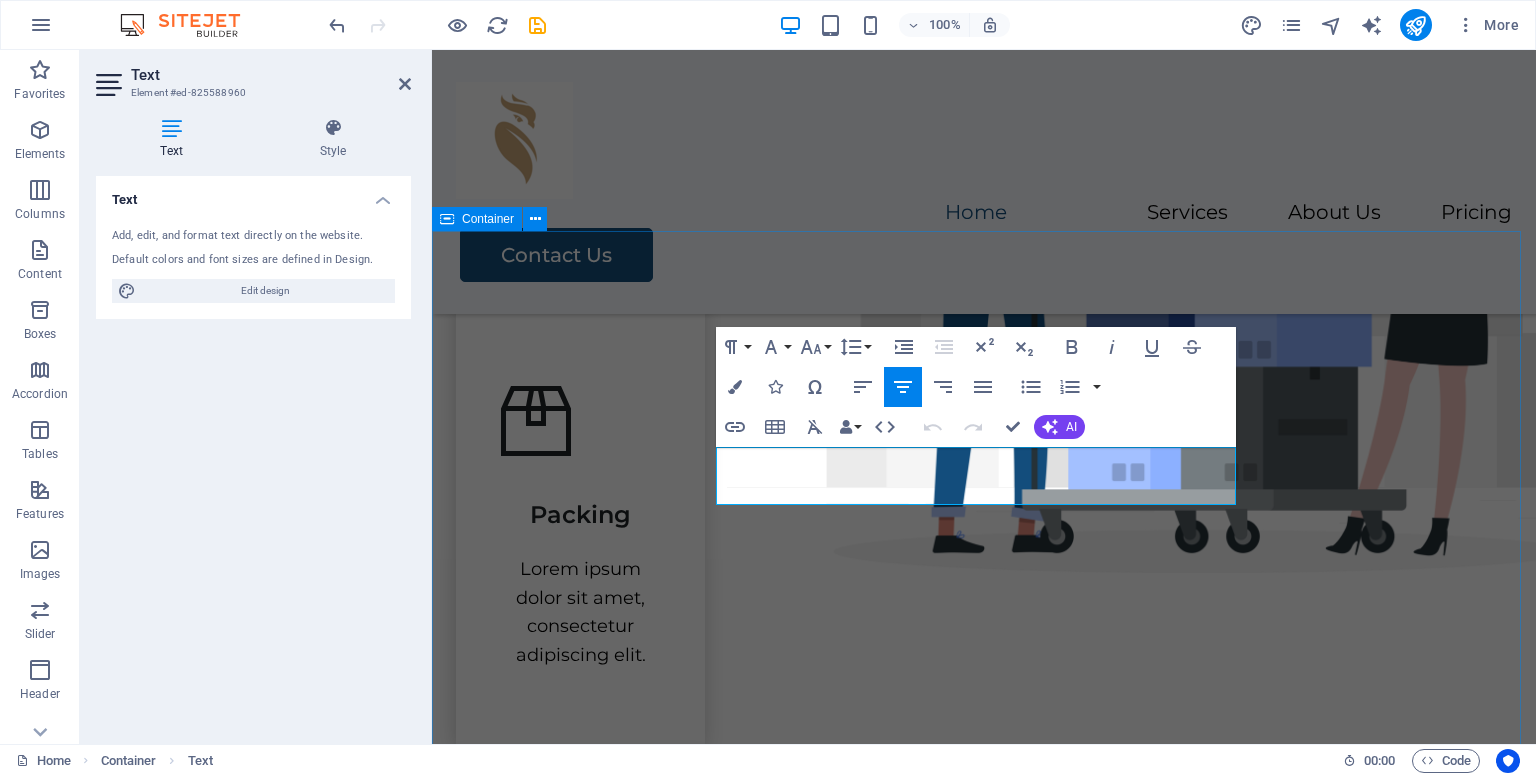 type 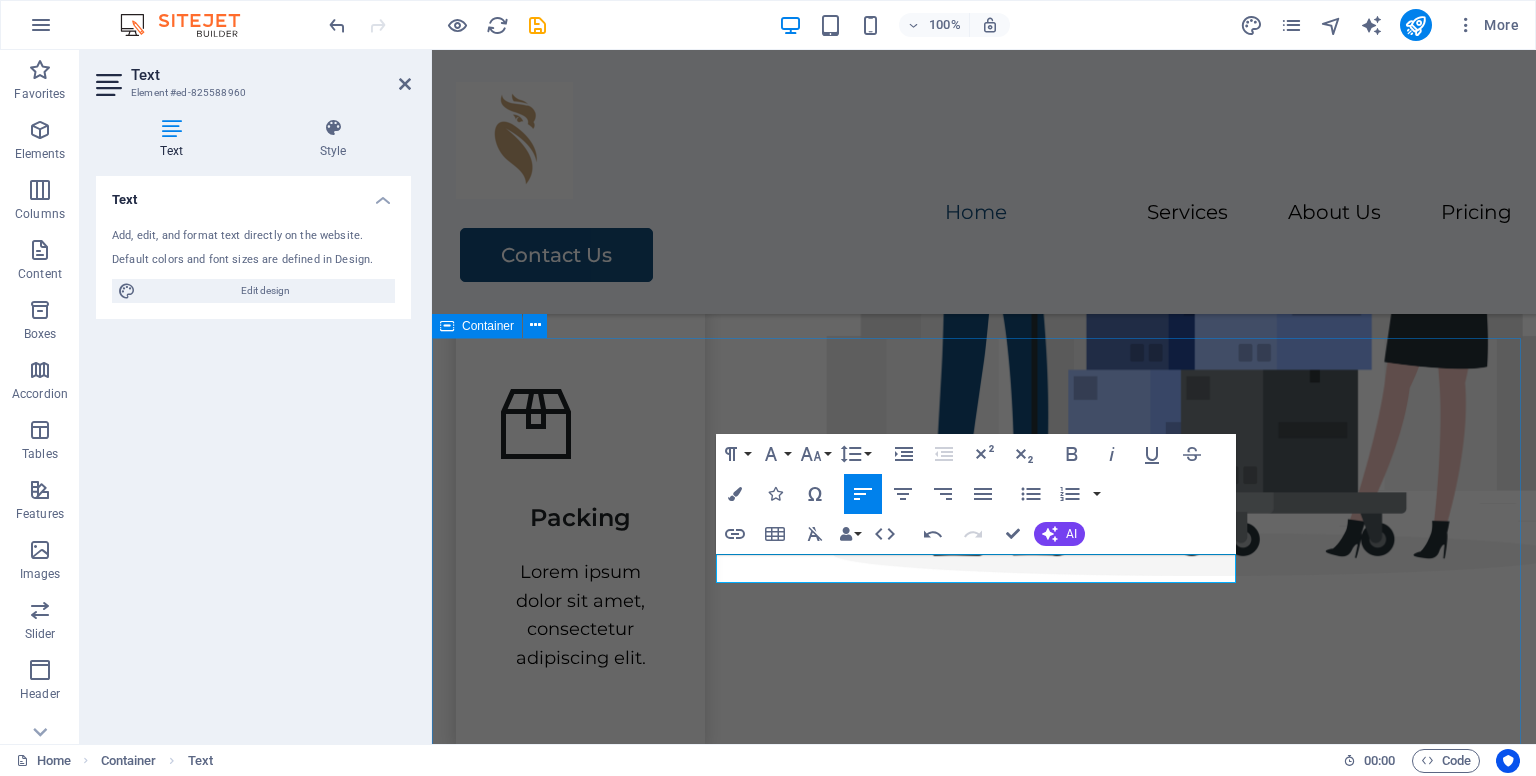 scroll, scrollTop: 800, scrollLeft: 0, axis: vertical 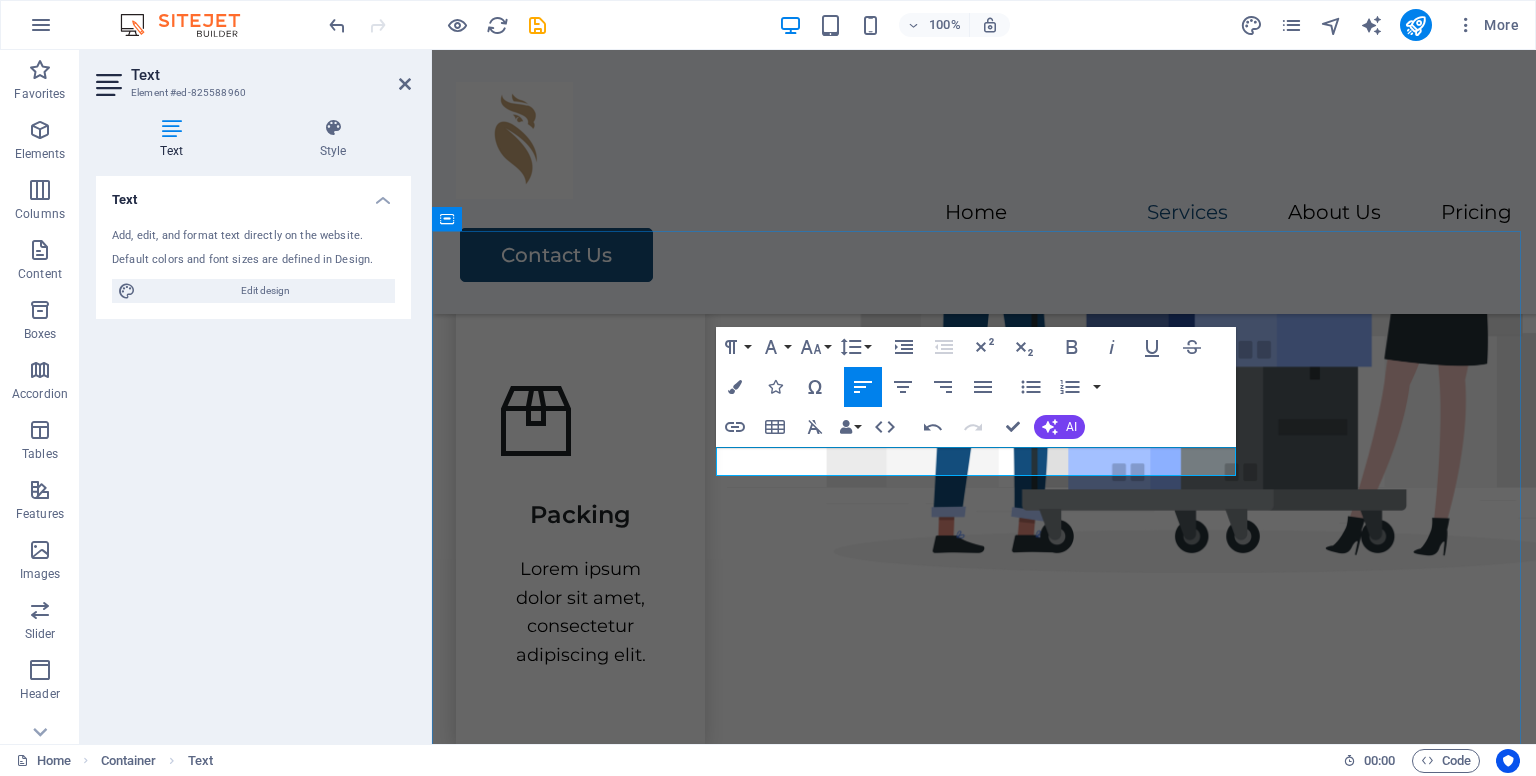 drag, startPoint x: 876, startPoint y: 461, endPoint x: 723, endPoint y: 457, distance: 153.05228 